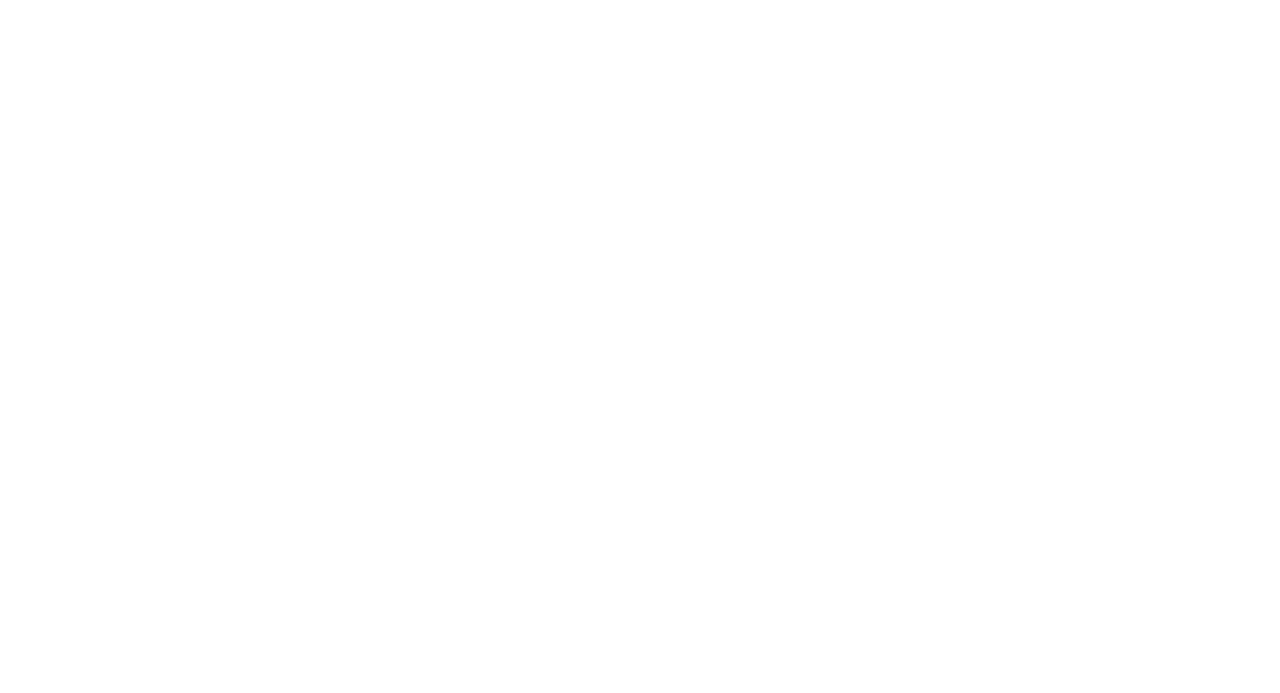 scroll, scrollTop: 0, scrollLeft: 0, axis: both 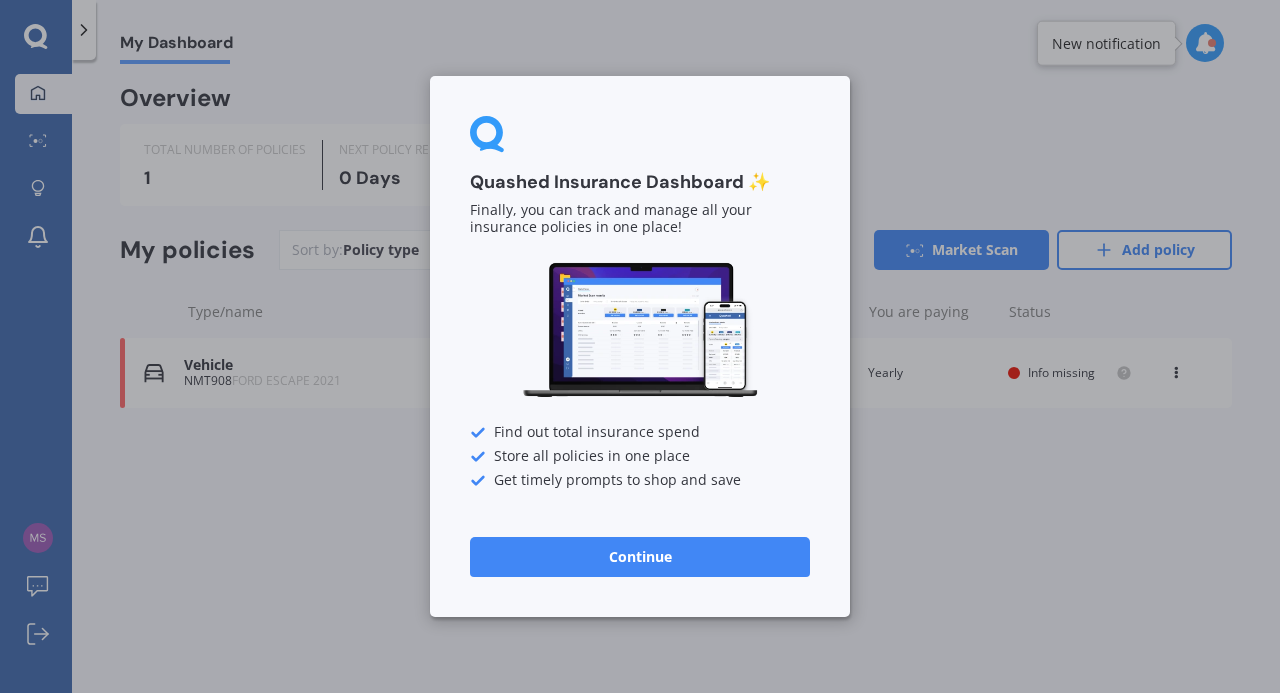 click on "Continue" at bounding box center [640, 557] 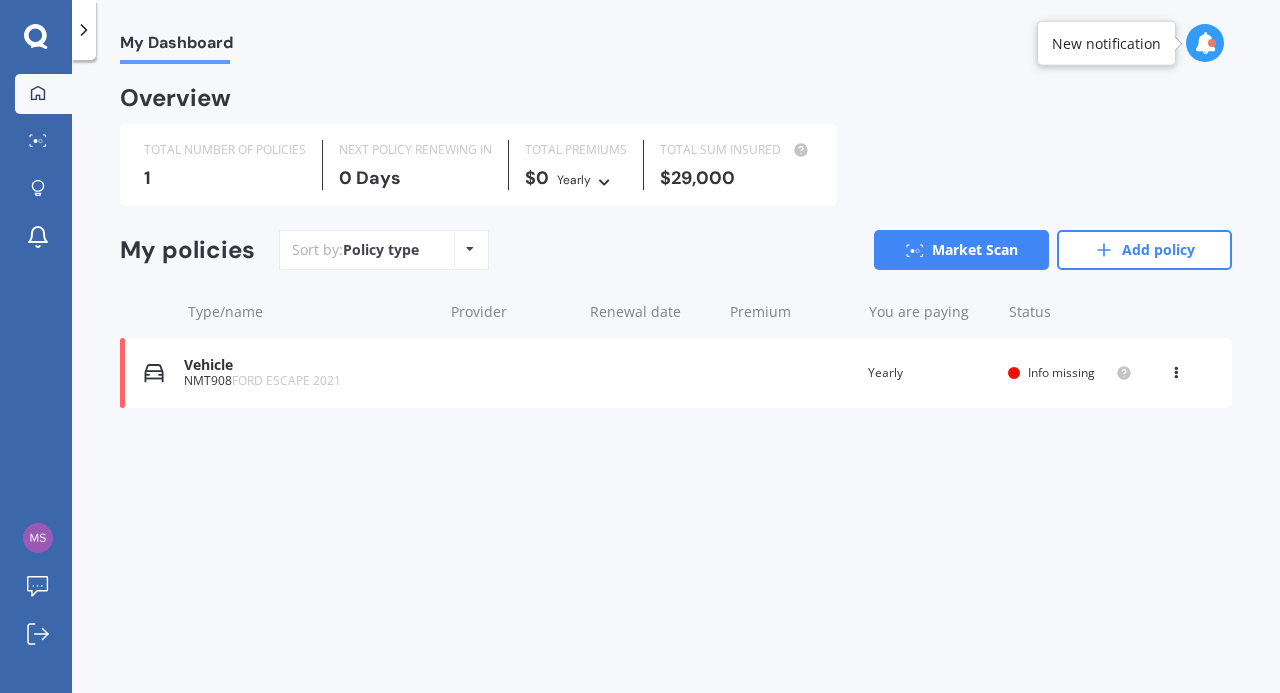 click at bounding box center (470, 249) 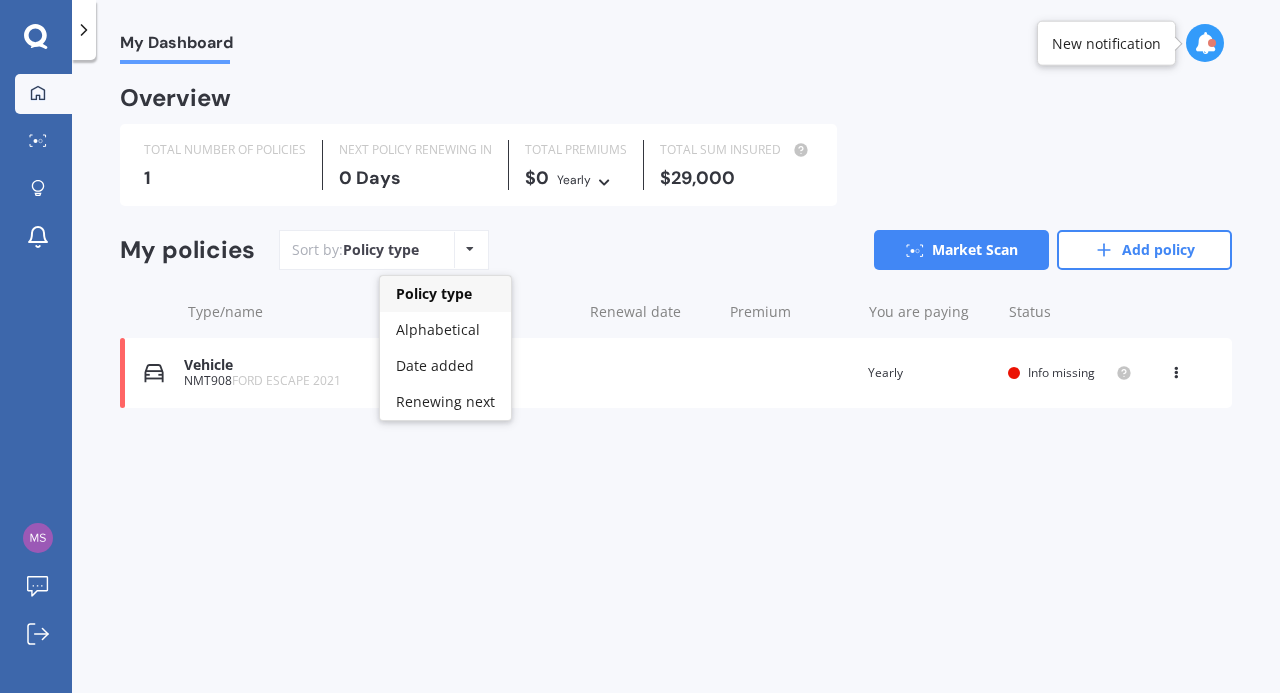 click on "My Dashboard Overview TOTAL NUMBER OF POLICIES 1 NEXT POLICY RENEWING [DATE] TOTAL PREMIUMS $0 Yearly Yearly Six-Monthly Quarterly Monthly Fortnightly Weekly TOTAL SUM INSURED $29,000 My policies Sort by:  Policy type Policy type Alphabetical Date added Renewing next Market Scan Add policy Type/name Provider Renewal date Premium You are paying Status Vehicle NMT908  FORD ESCAPE 2021 Renewal date Premium You are paying Yearly Status Info missing View option View policy Delete Vehicle NMT908  FORD ESCAPE 2021 Renewal date Premium You are paying Yearly Status Info missing View option View policy Delete" at bounding box center (676, 380) 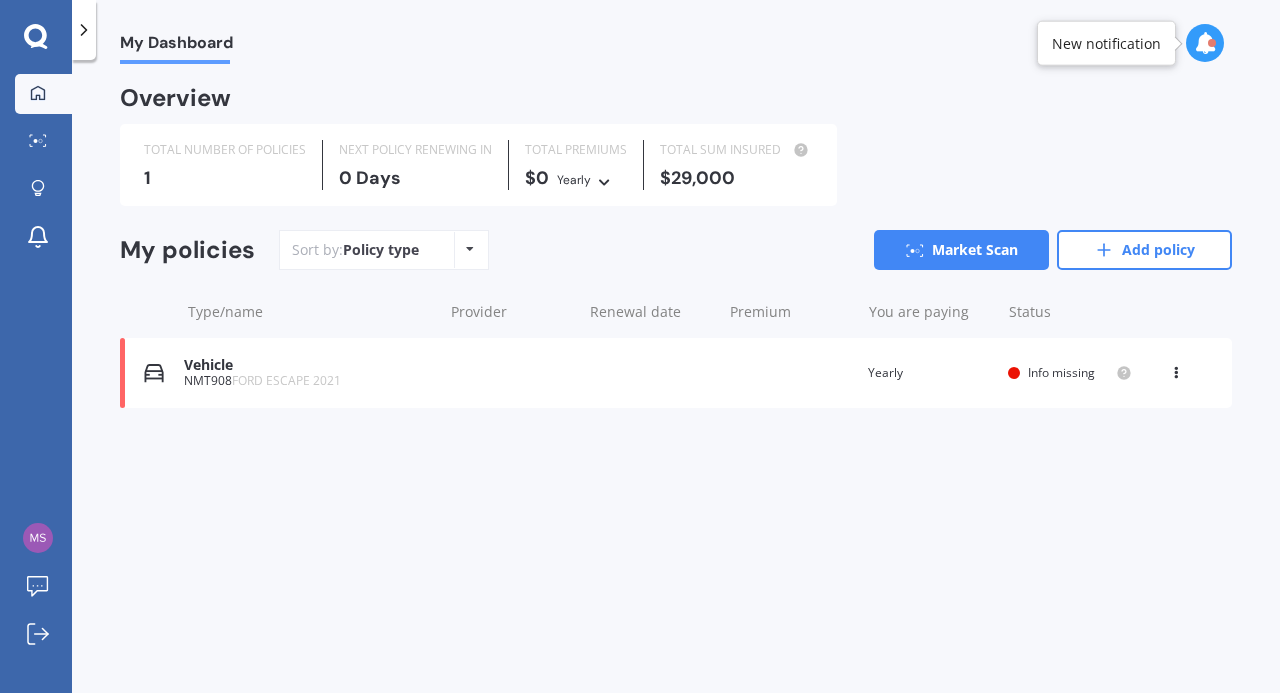 click on "Vehicle NMT908  FORD ESCAPE 2021 Renewal date Premium You are paying Yearly Status Info missing View option View policy Delete" at bounding box center (676, 373) 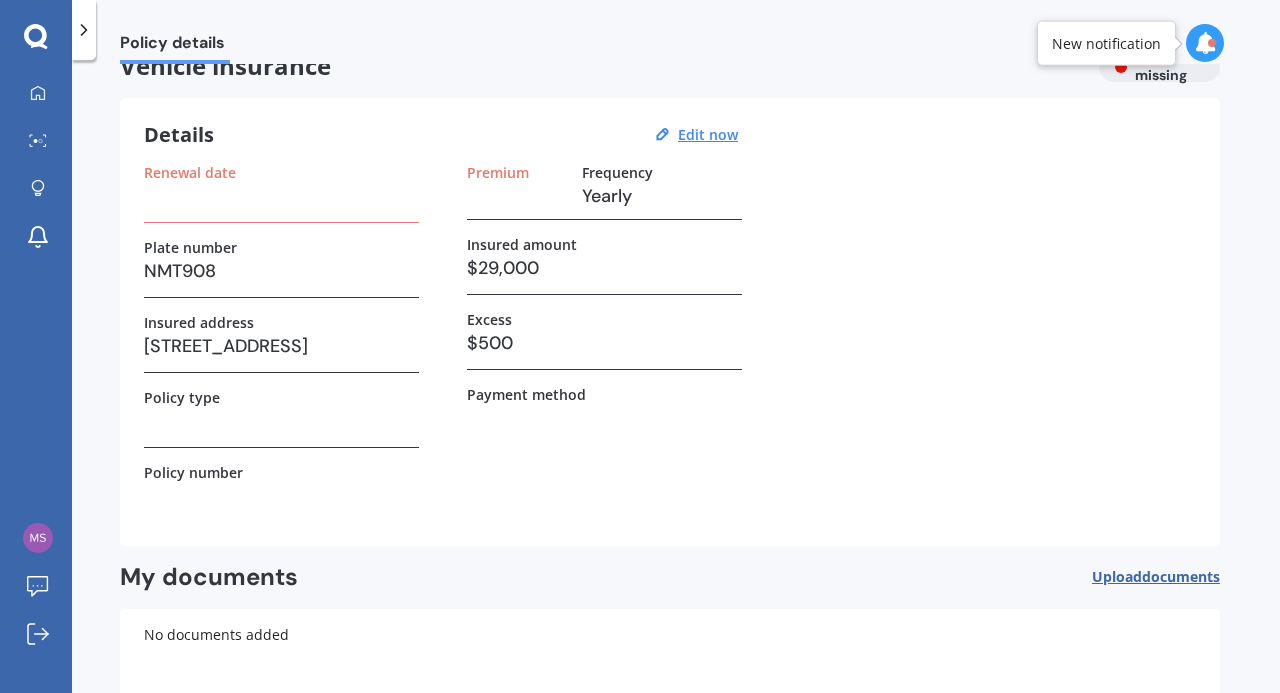 scroll, scrollTop: 38, scrollLeft: 0, axis: vertical 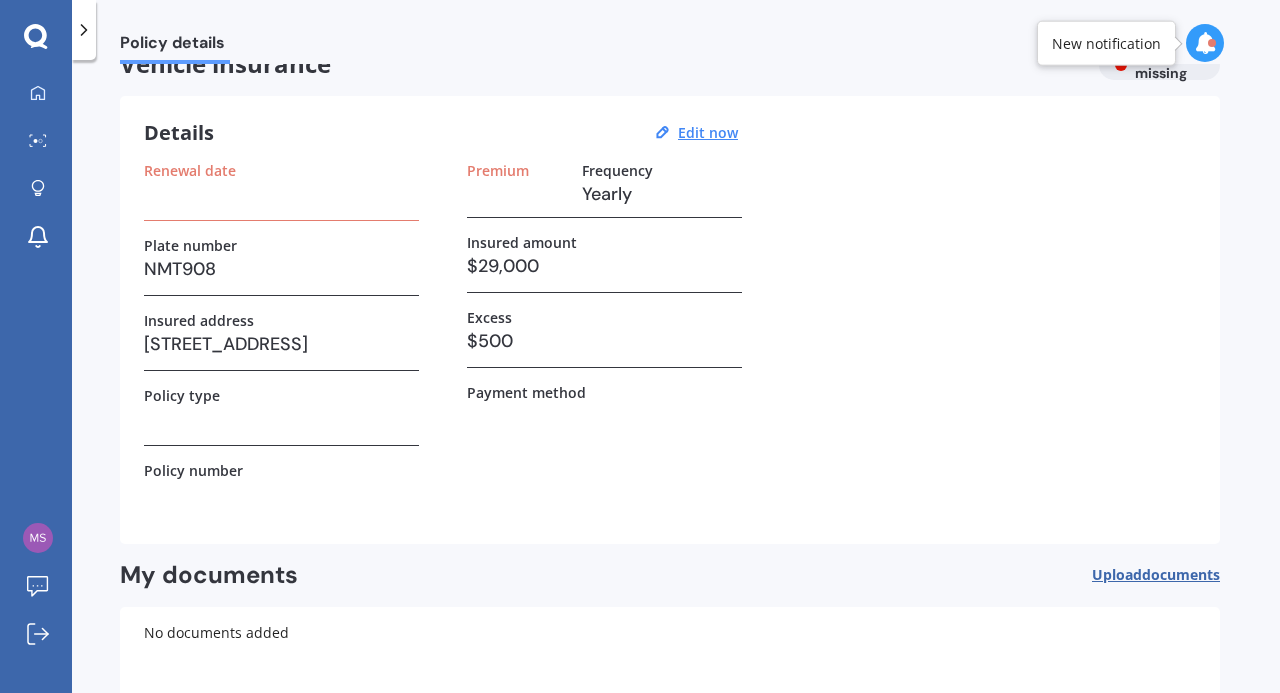 click on "Plate number" at bounding box center (190, 245) 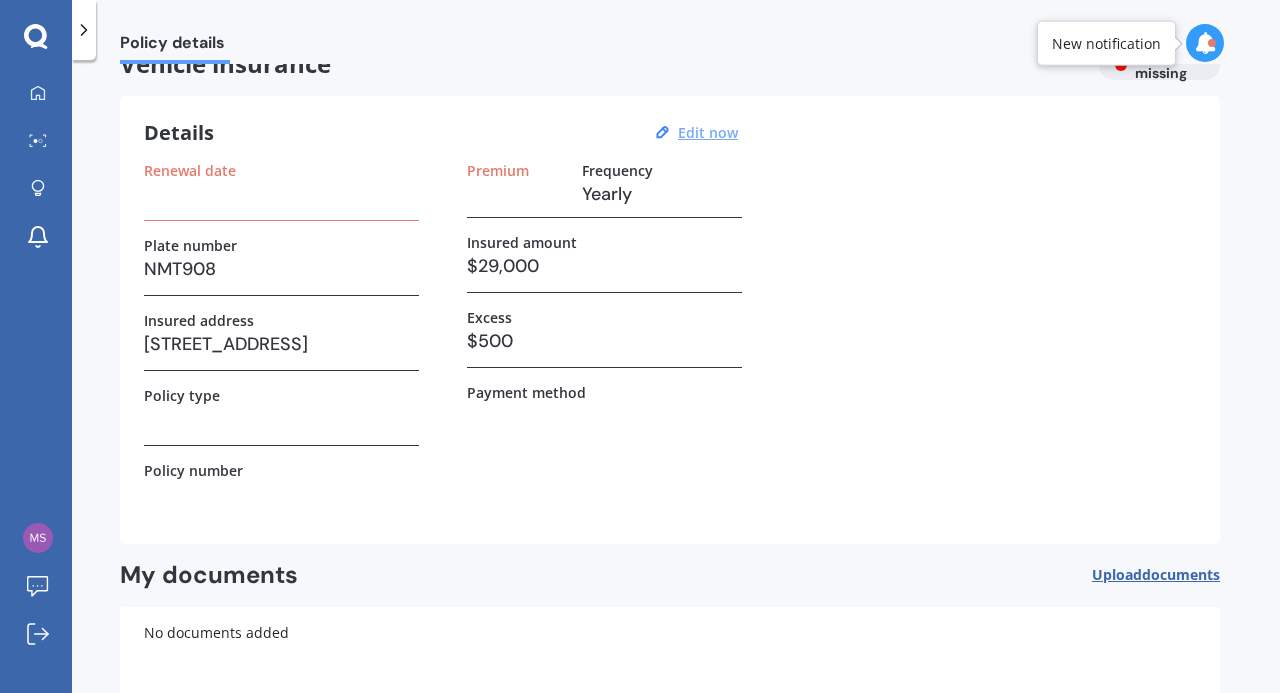 click on "Edit now" at bounding box center [708, 132] 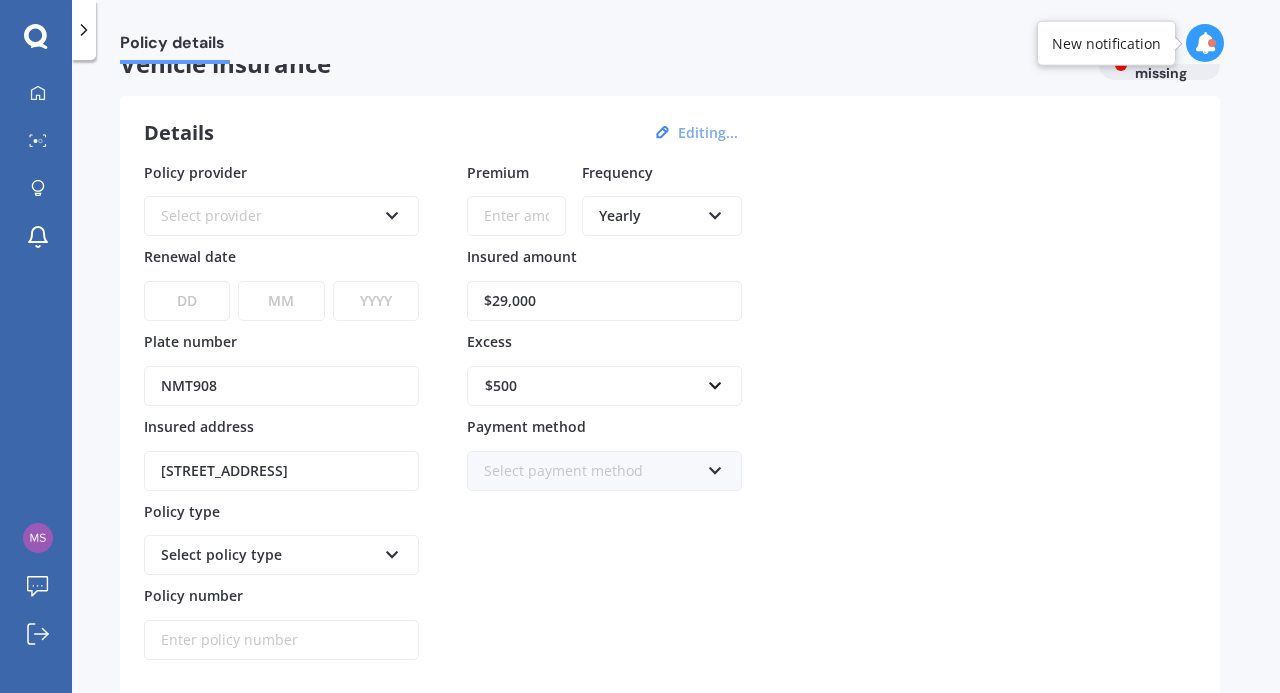 click at bounding box center [715, 212] 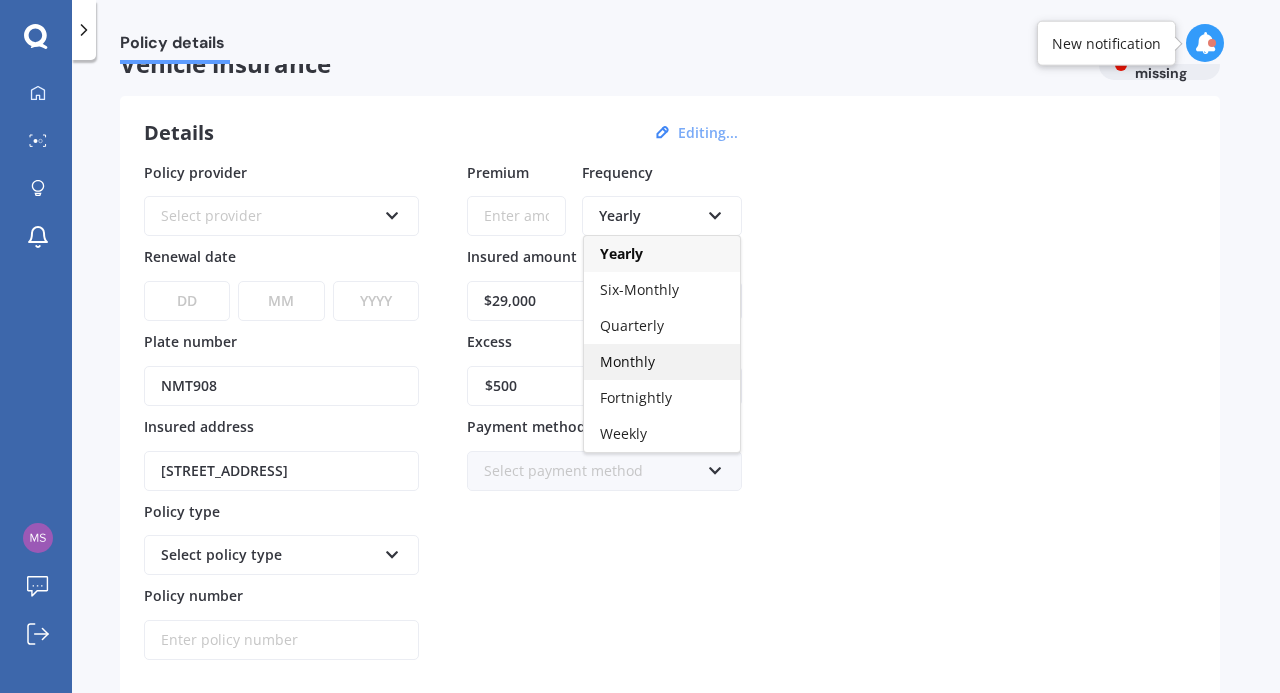 click on "Monthly" at bounding box center (627, 361) 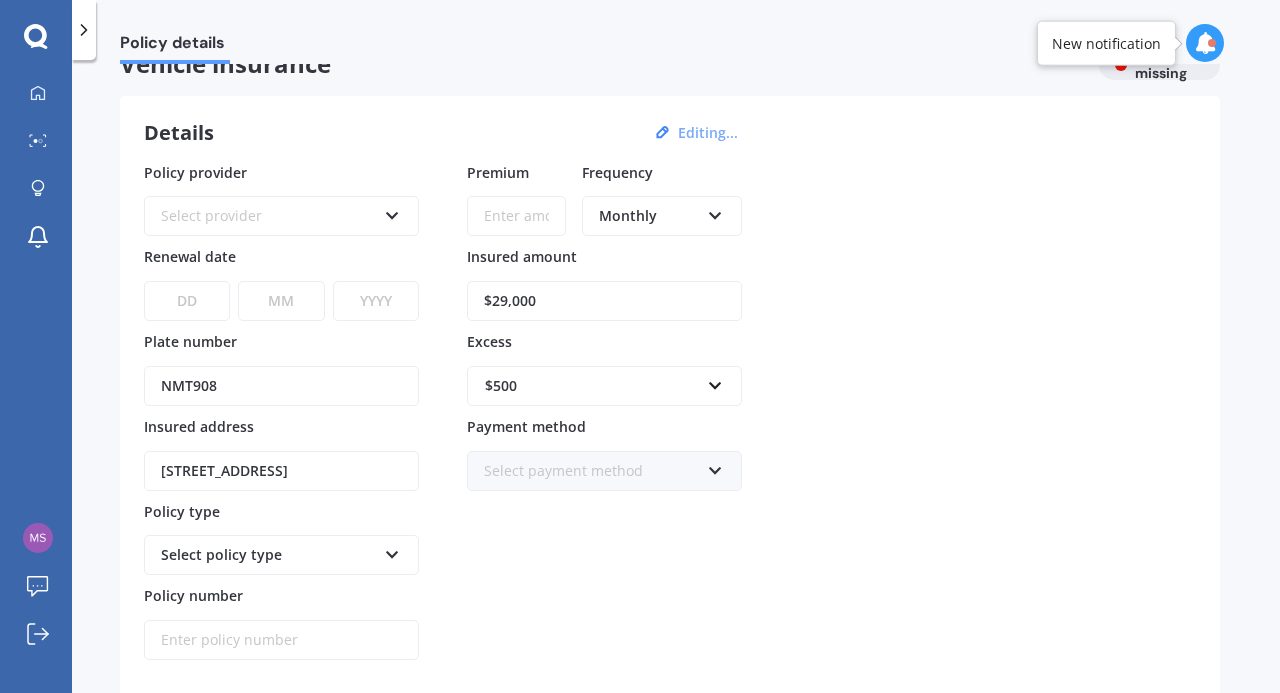 click at bounding box center (392, 212) 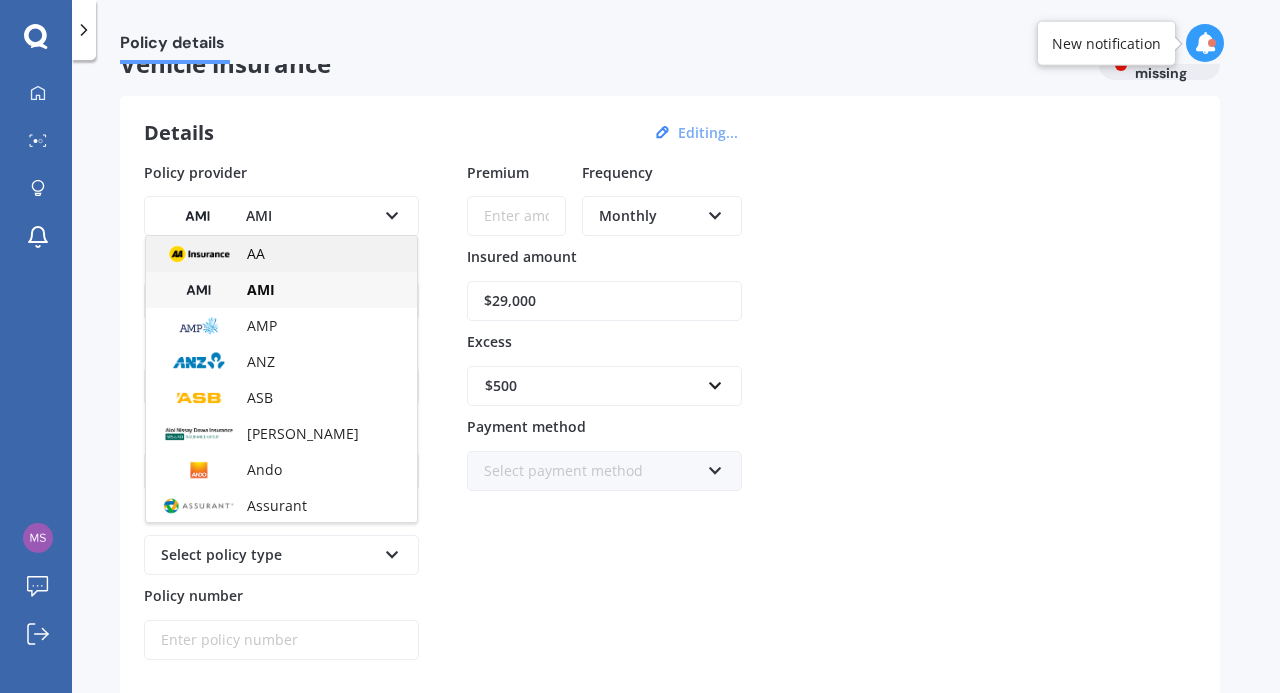 click on "AA" at bounding box center (281, 254) 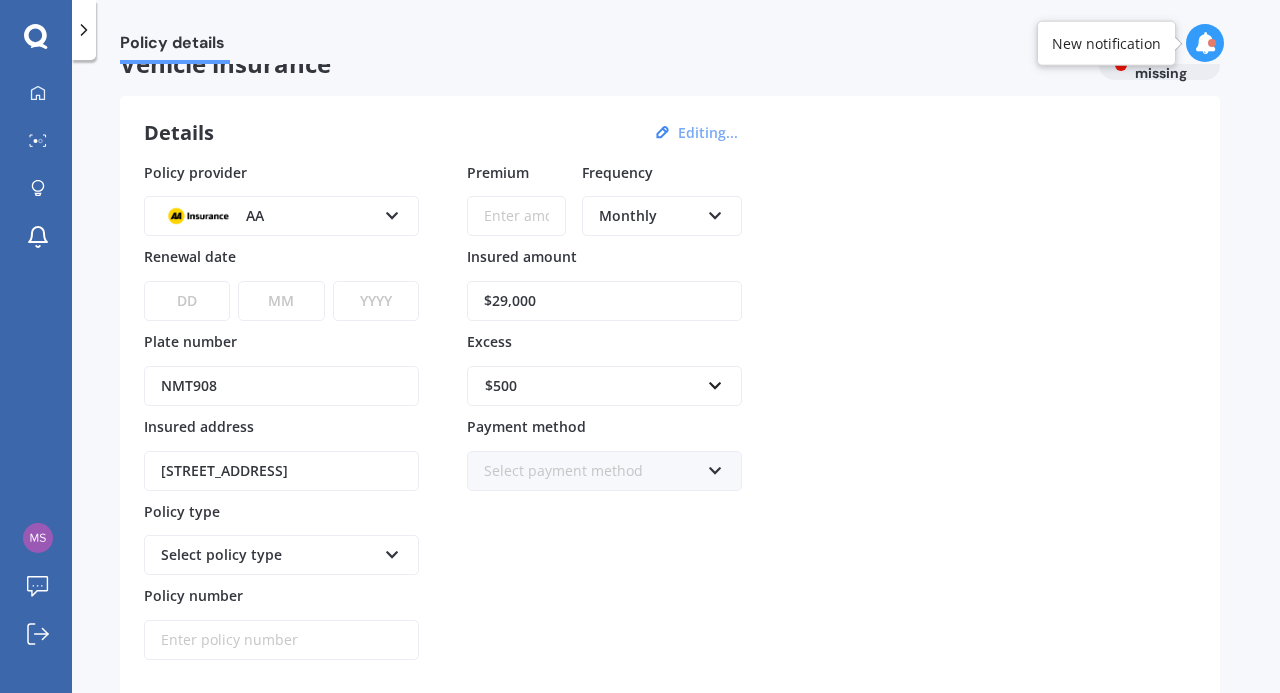 scroll, scrollTop: 44, scrollLeft: 0, axis: vertical 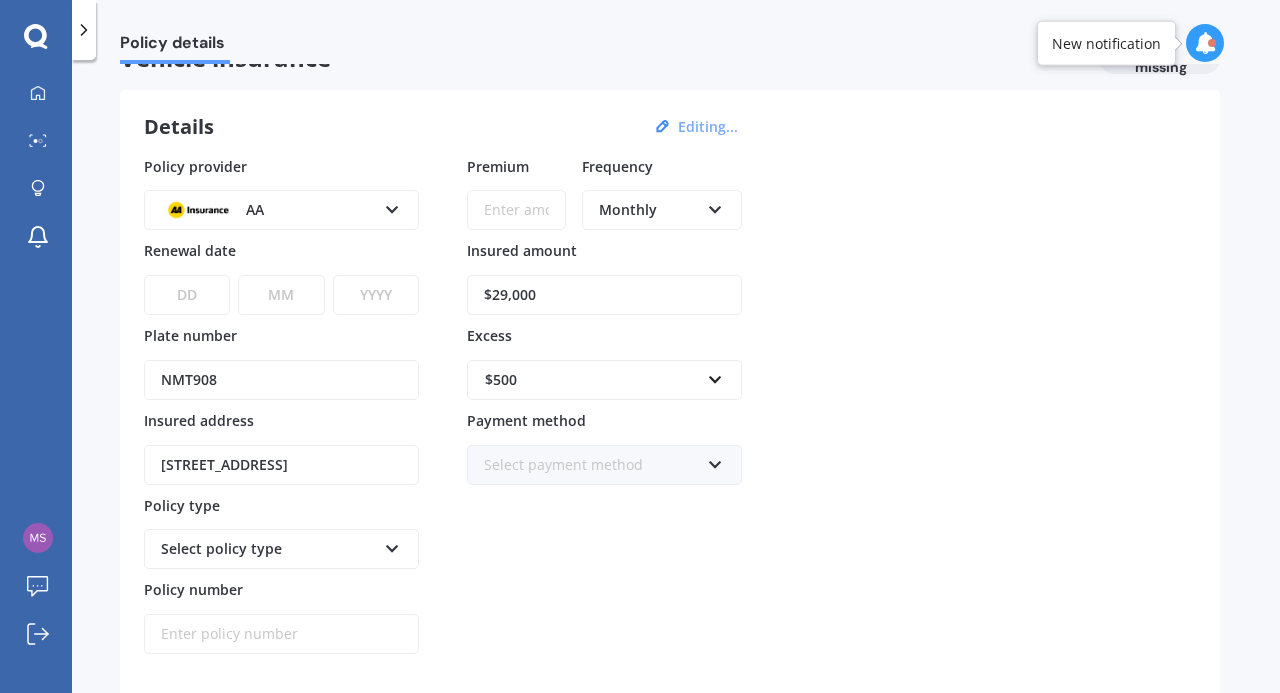 click at bounding box center [392, 206] 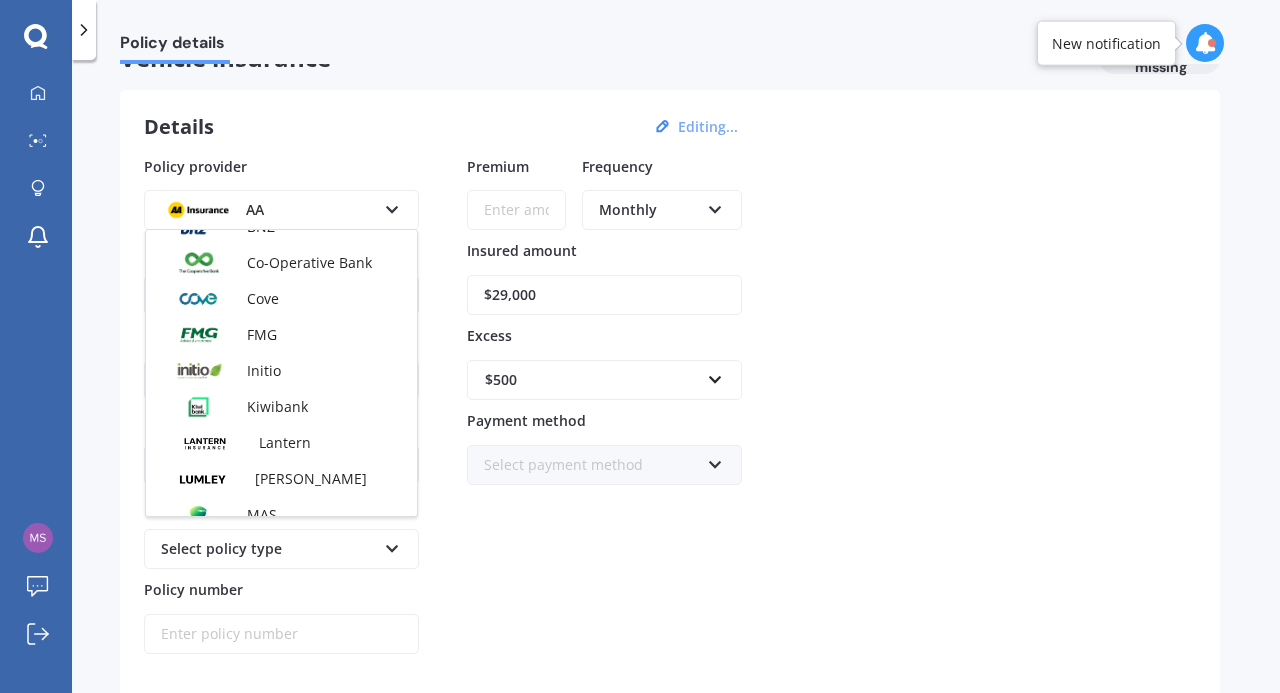 scroll, scrollTop: 346, scrollLeft: 0, axis: vertical 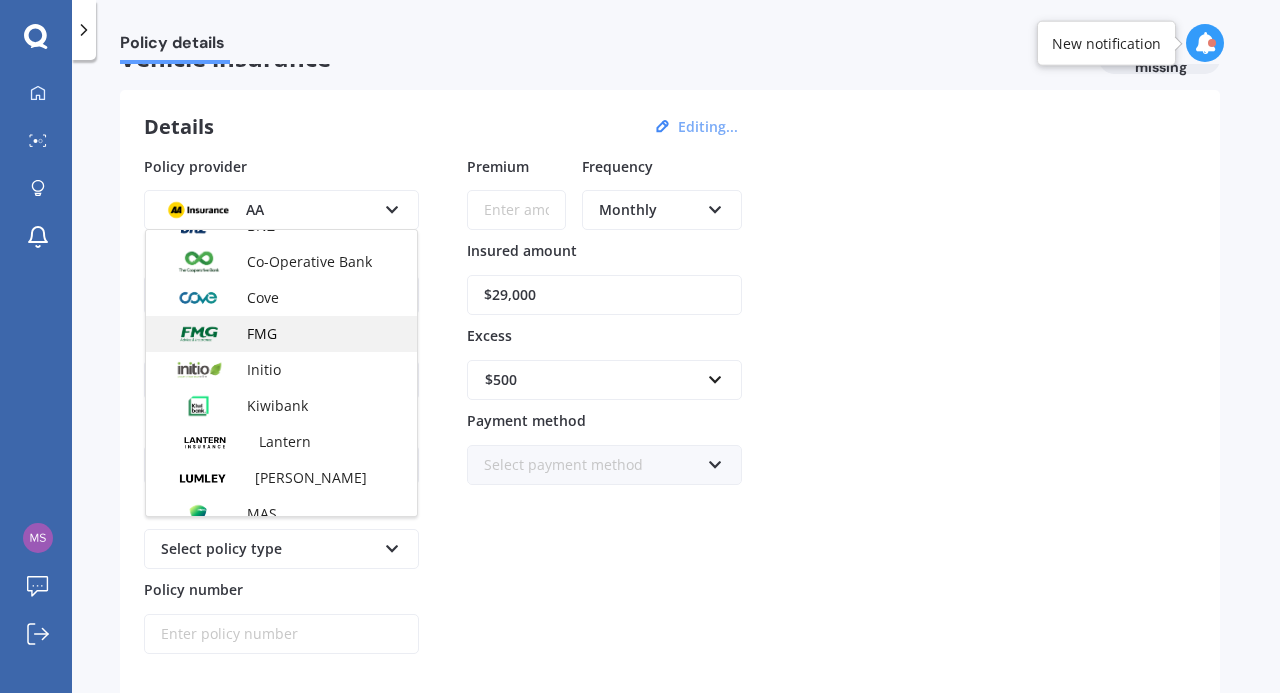 click on "FMG" at bounding box center [262, 333] 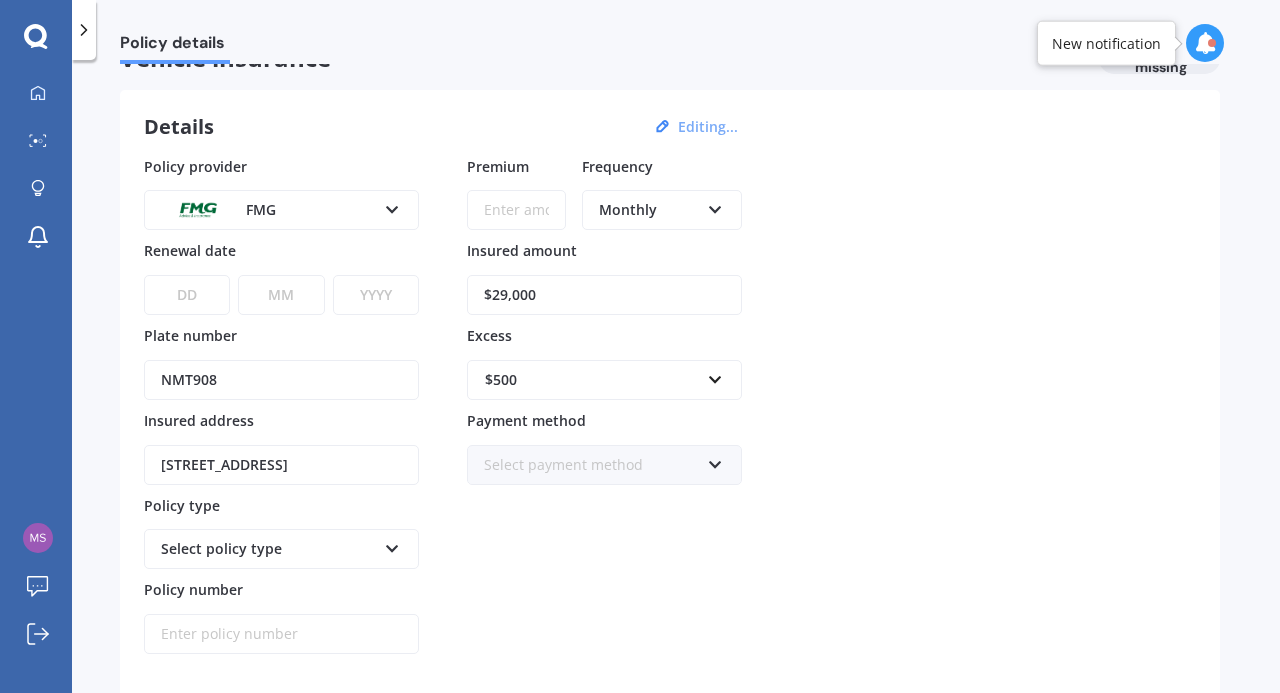click on "DD 01 02 03 04 05 06 07 08 09 10 11 12 13 14 15 16 17 18 19 20 21 22 23 24 25 26 27 28 29 30 31" at bounding box center [187, 295] 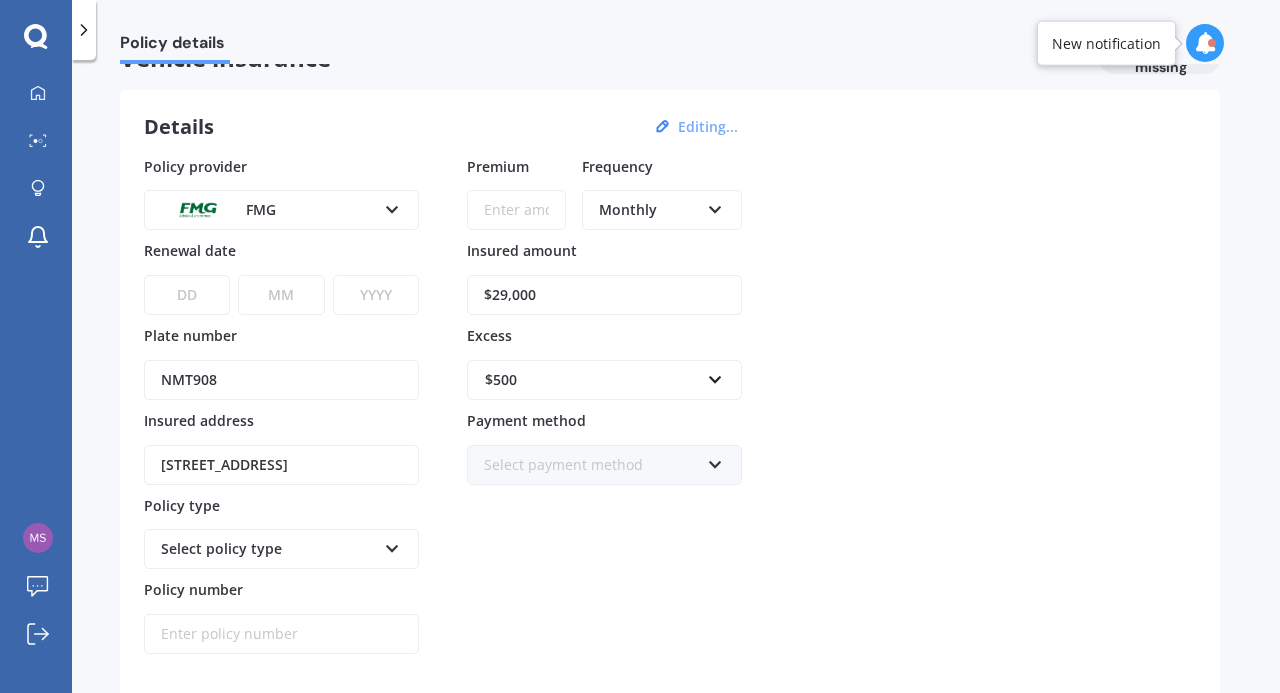select on "2026" 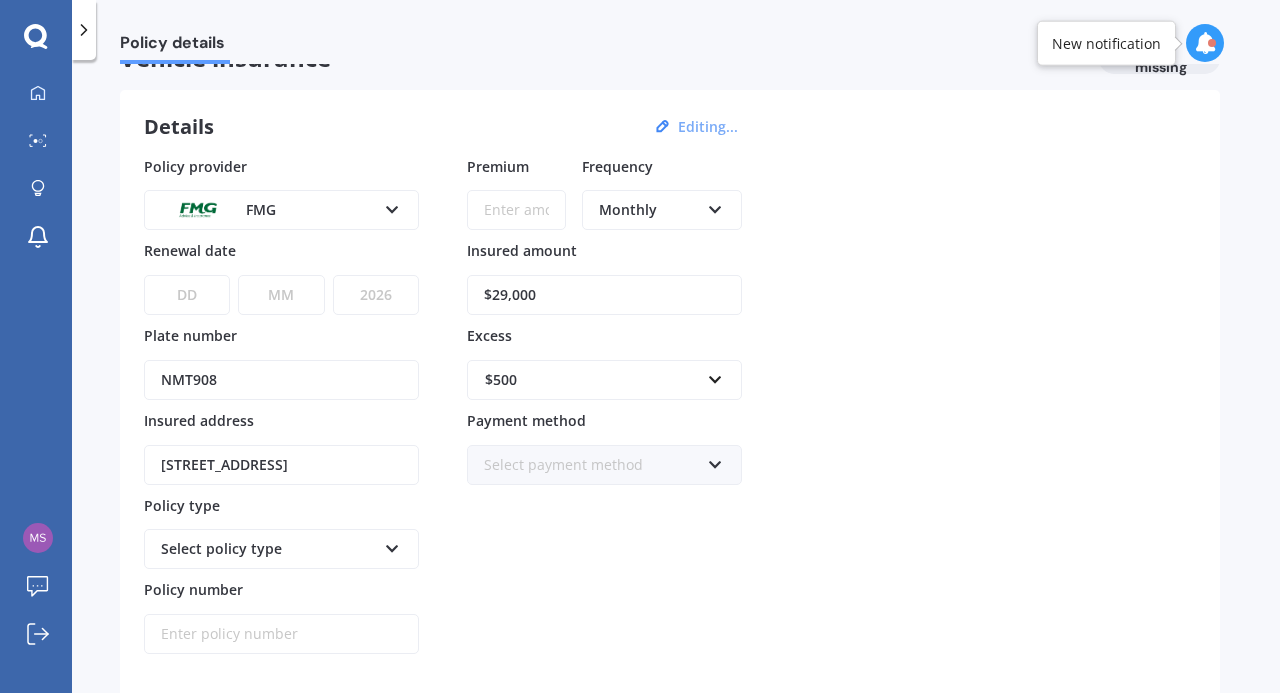 click on "YYYY 2027 2026 2025 2024 2023 2022 2021 2020 2019 2018 2017 2016 2015 2014 2013 2012 2011 2010 2009 2008 2007 2006 2005 2004 2003 2002 2001 2000 1999 1998 1997 1996 1995 1994 1993 1992 1991 1990 1989 1988 1987 1986 1985 1984 1983 1982 1981 1980 1979 1978 1977 1976 1975 1974 1973 1972 1971 1970 1969 1968 1967 1966 1965 1964 1963 1962 1961 1960 1959 1958 1957 1956 1955 1954 1953 1952 1951 1950 1949 1948 1947 1946 1945 1944 1943 1942 1941 1940 1939 1938 1937 1936 1935 1934 1933 1932 1931 1930 1929 1928" at bounding box center (376, 295) 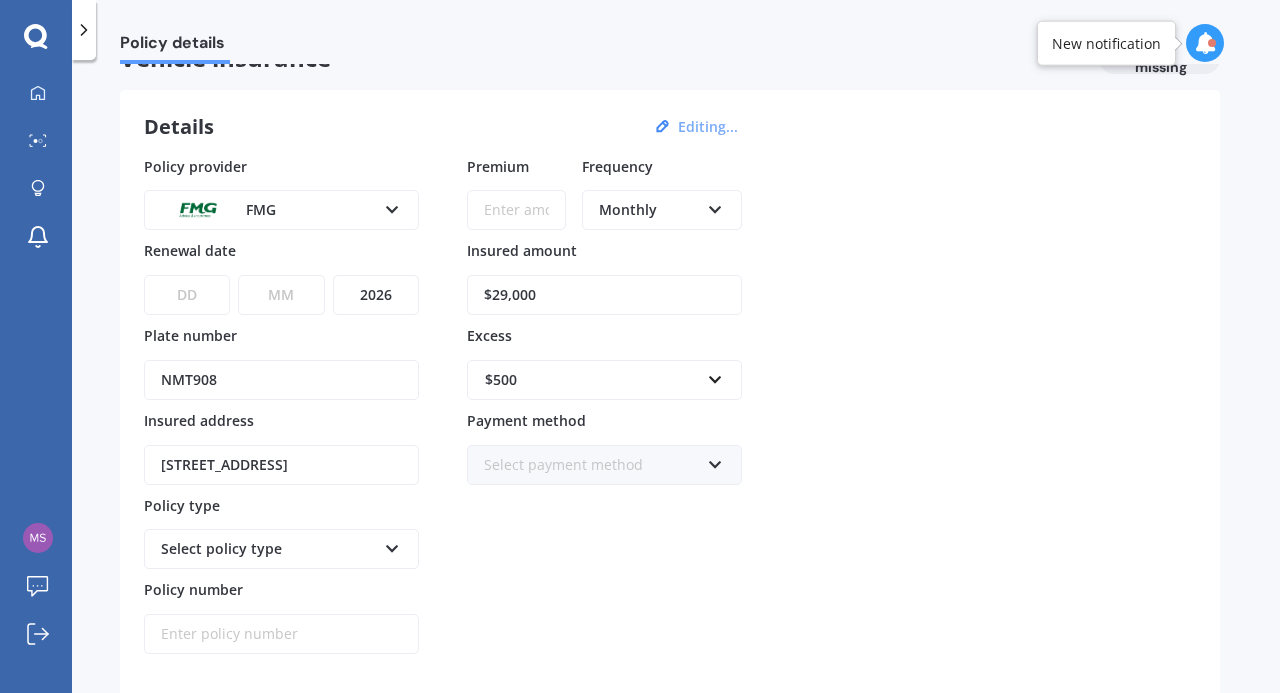 click on "MM 01 02 03 04 05 06 07 08 09 10 11 12" at bounding box center [281, 295] 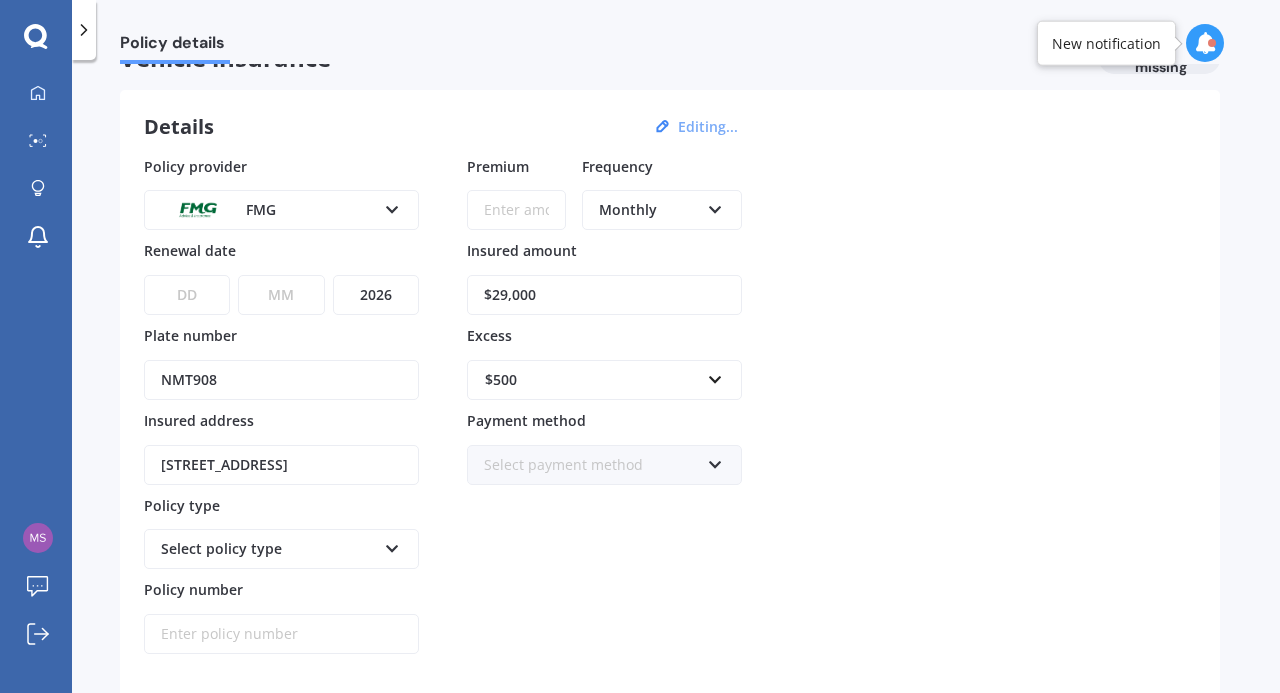 select on "07" 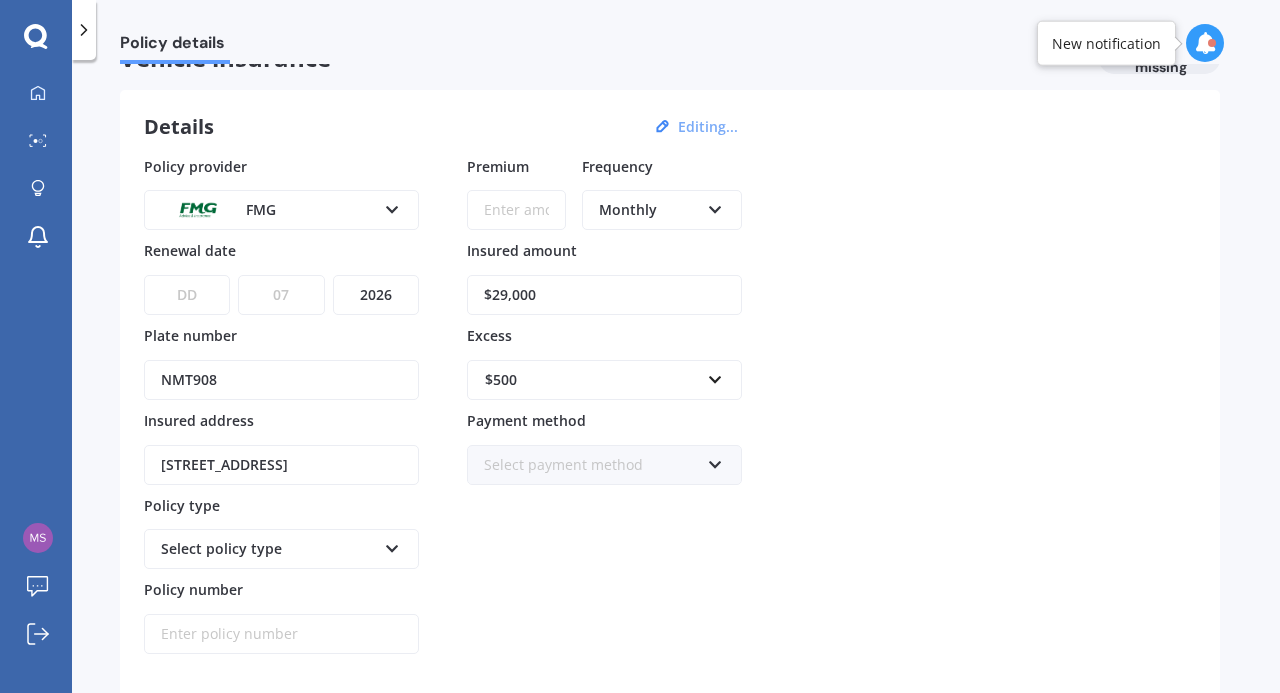 click on "MM 01 02 03 04 05 06 07 08 09 10 11 12" at bounding box center [281, 295] 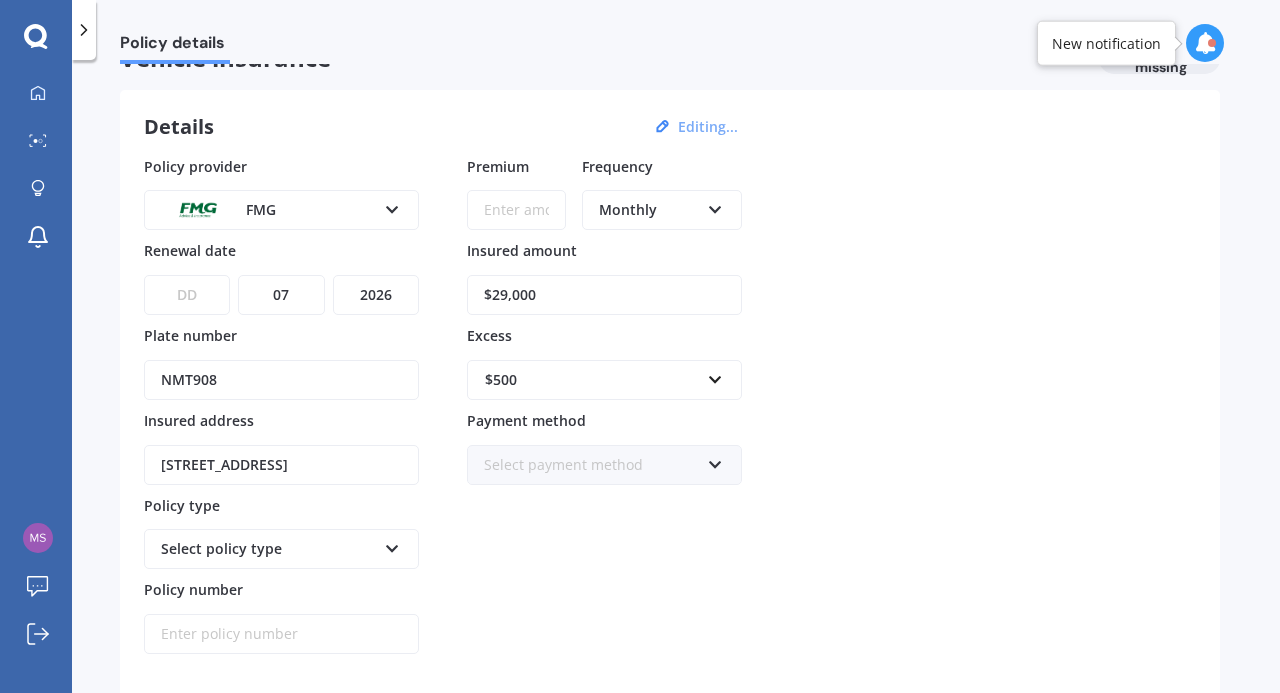 click on "DD 01 02 03 04 05 06 07 08 09 10 11 12 13 14 15 16 17 18 19 20 21 22 23 24 25 26 27 28 29 30 31" at bounding box center (187, 295) 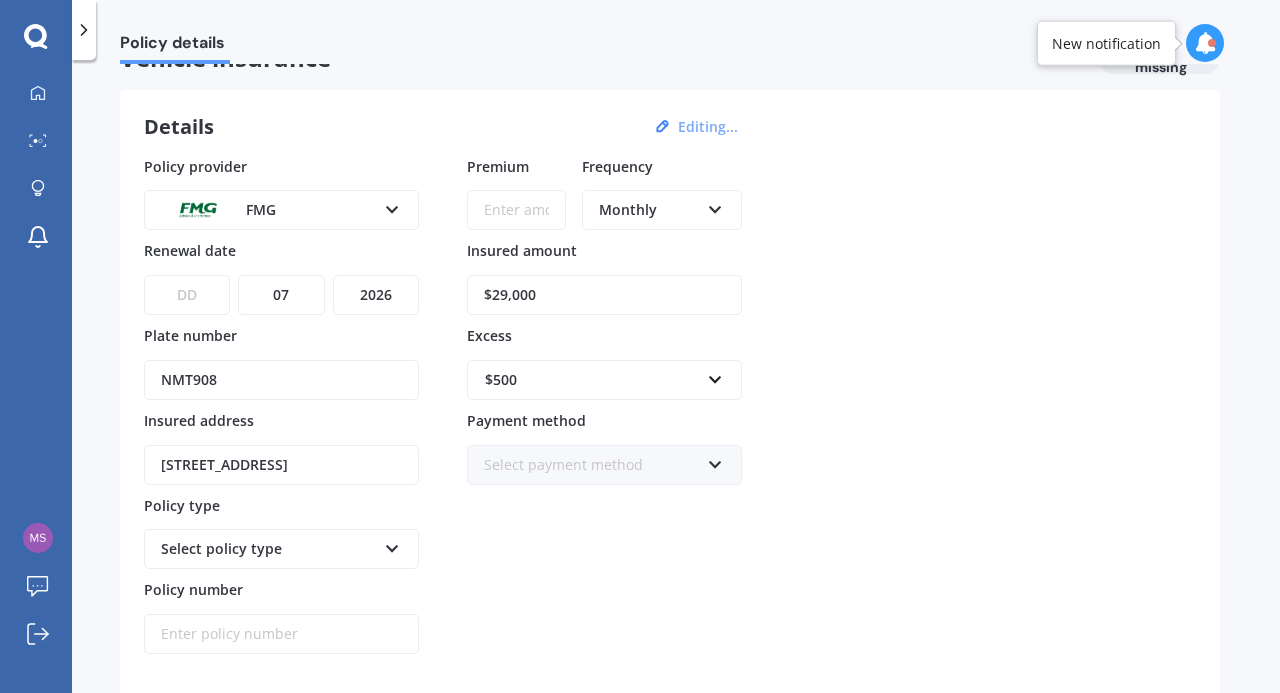 select on "01" 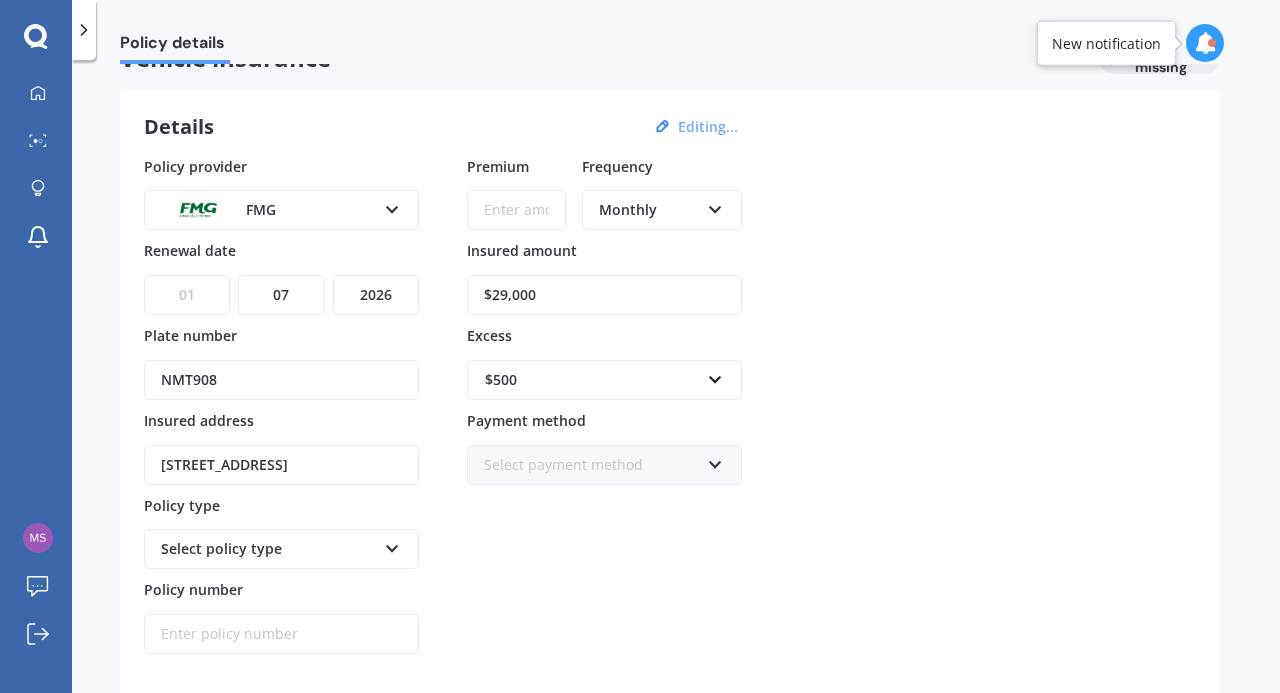 click on "DD 01 02 03 04 05 06 07 08 09 10 11 12 13 14 15 16 17 18 19 20 21 22 23 24 25 26 27 28 29 30 31" at bounding box center (187, 295) 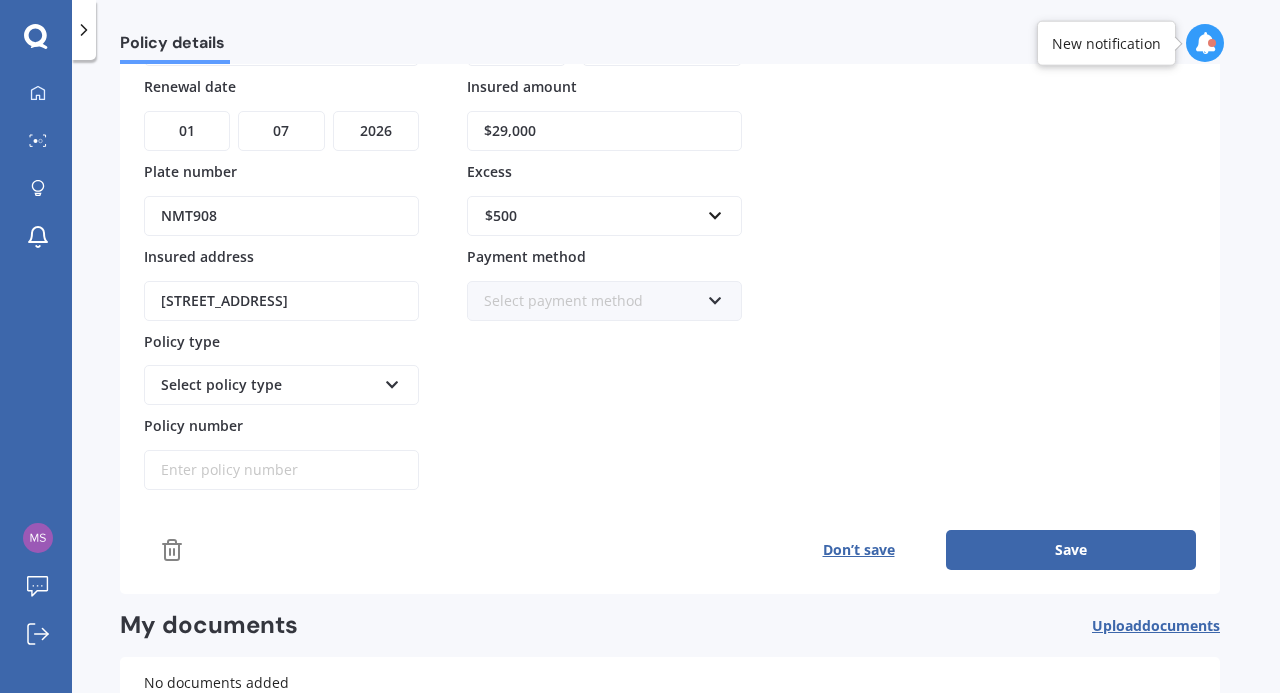 scroll, scrollTop: 209, scrollLeft: 0, axis: vertical 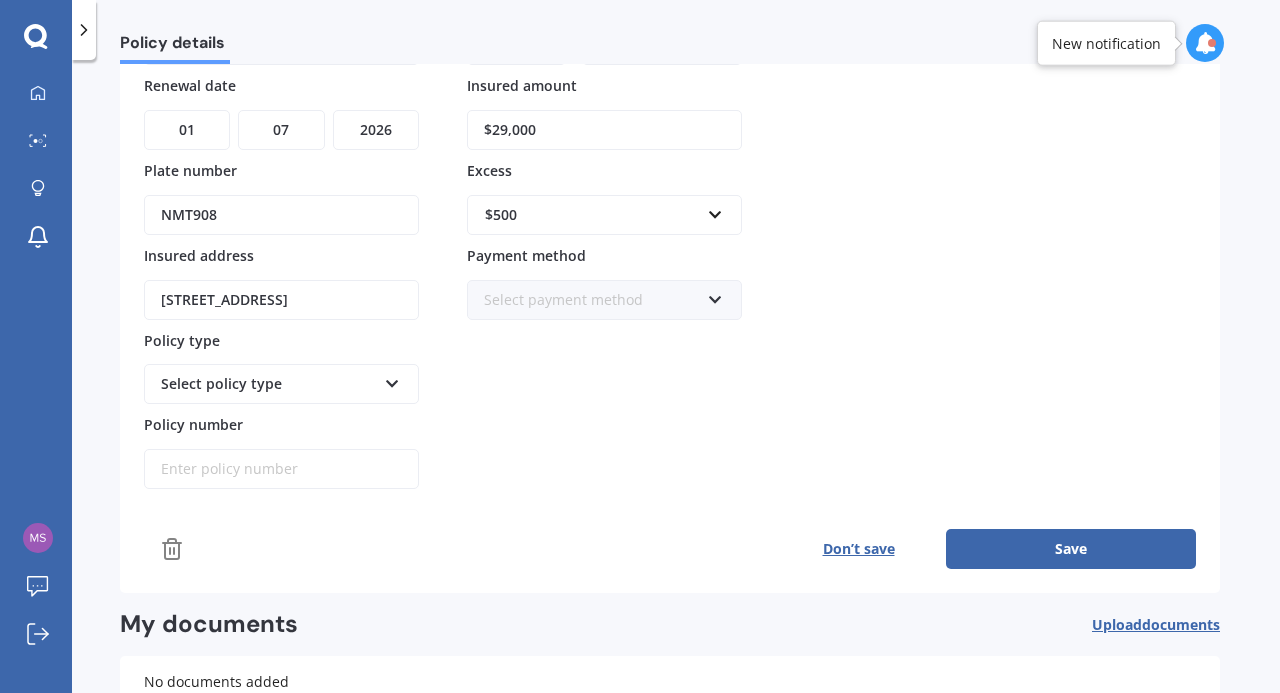 click at bounding box center [392, 380] 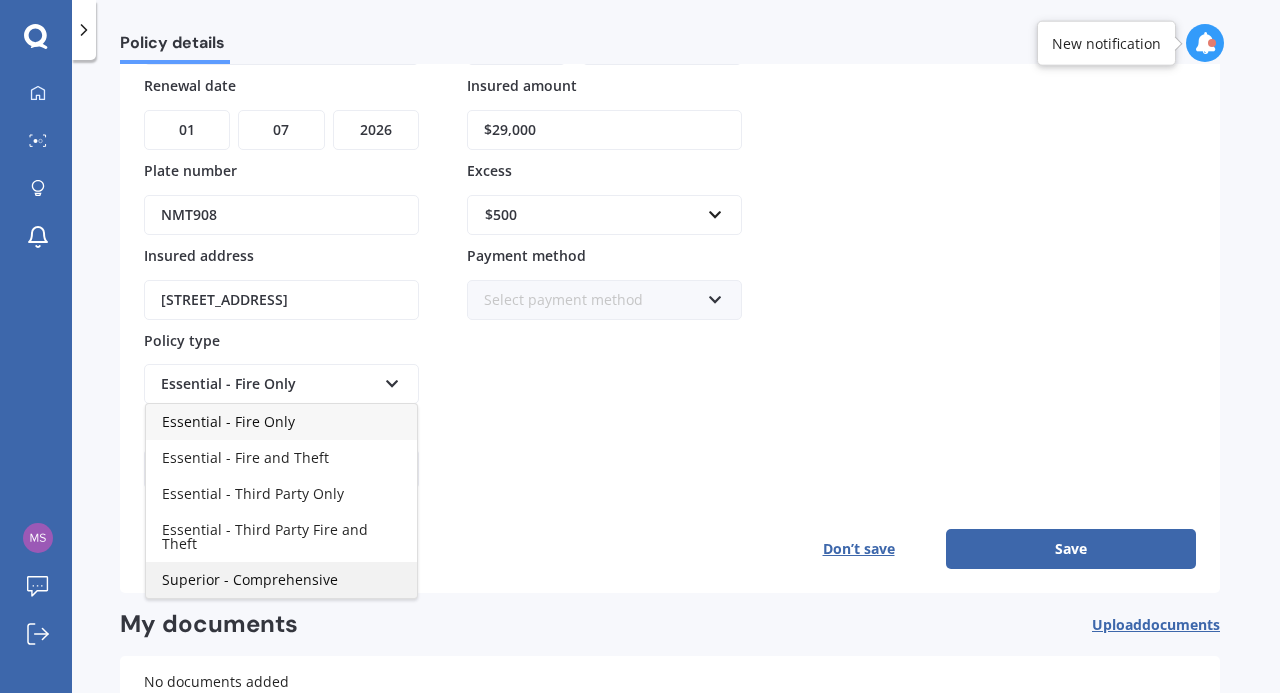click on "Superior - Comprehensive" at bounding box center [250, 579] 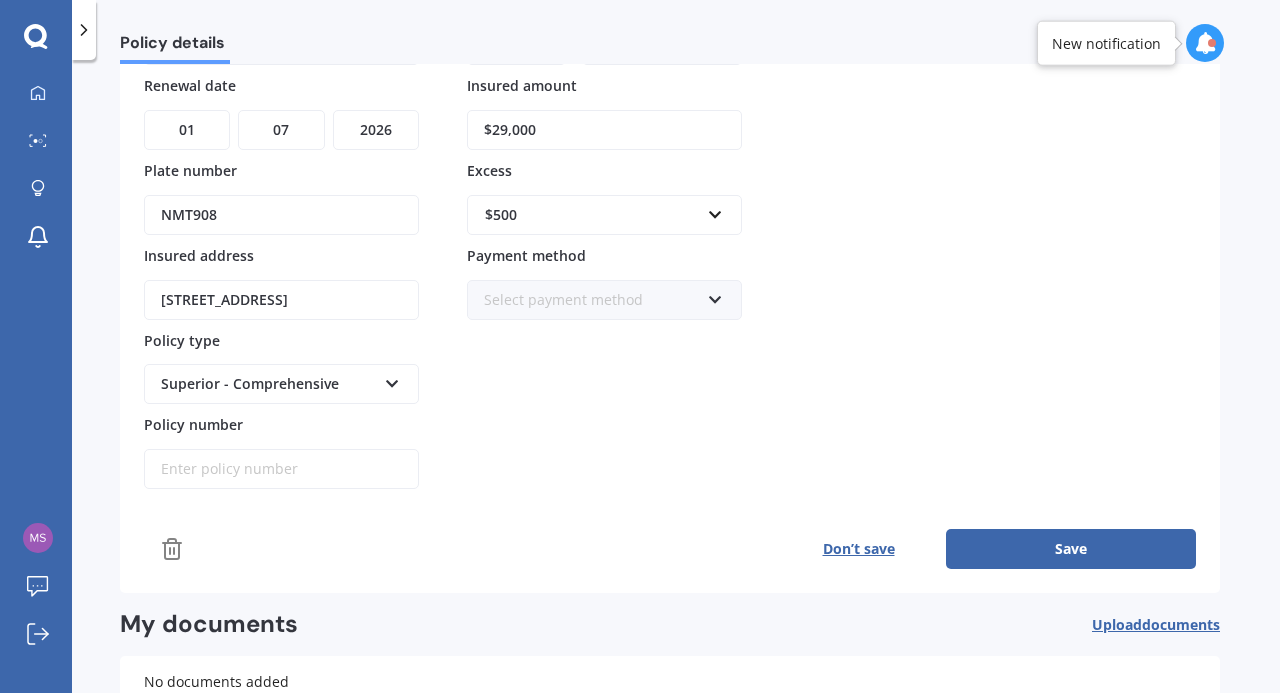 click on "Policy number" at bounding box center [281, 469] 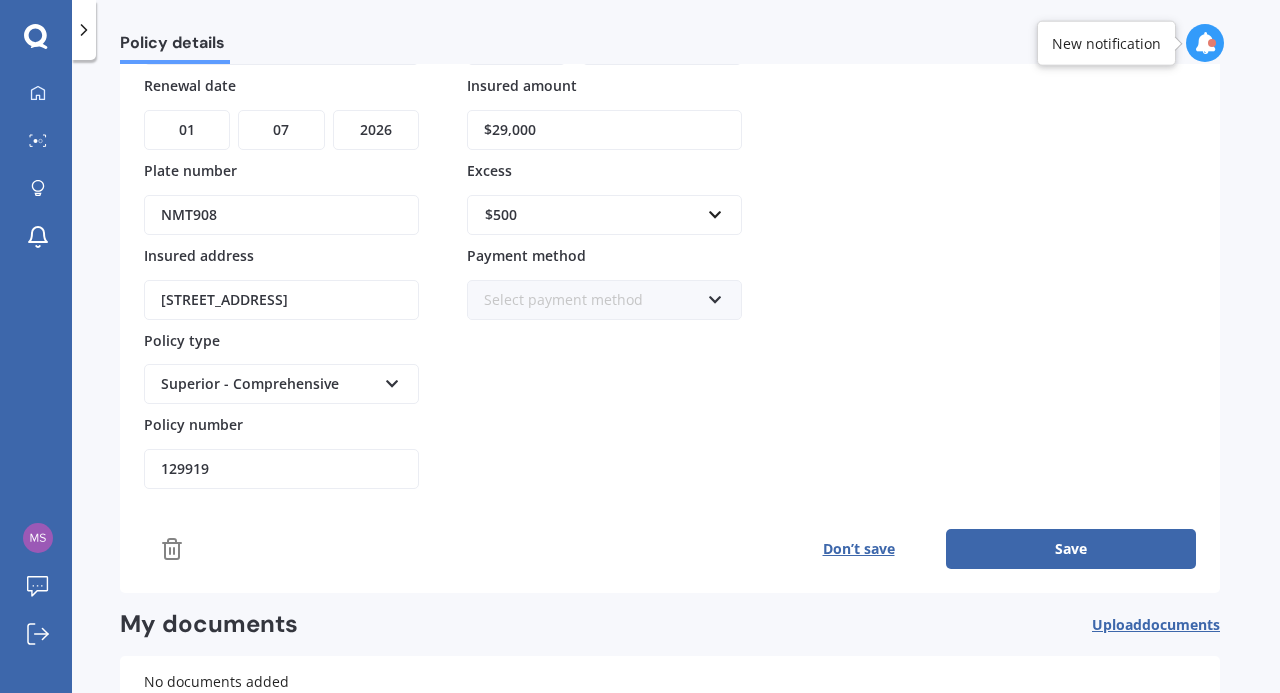 type on "129919" 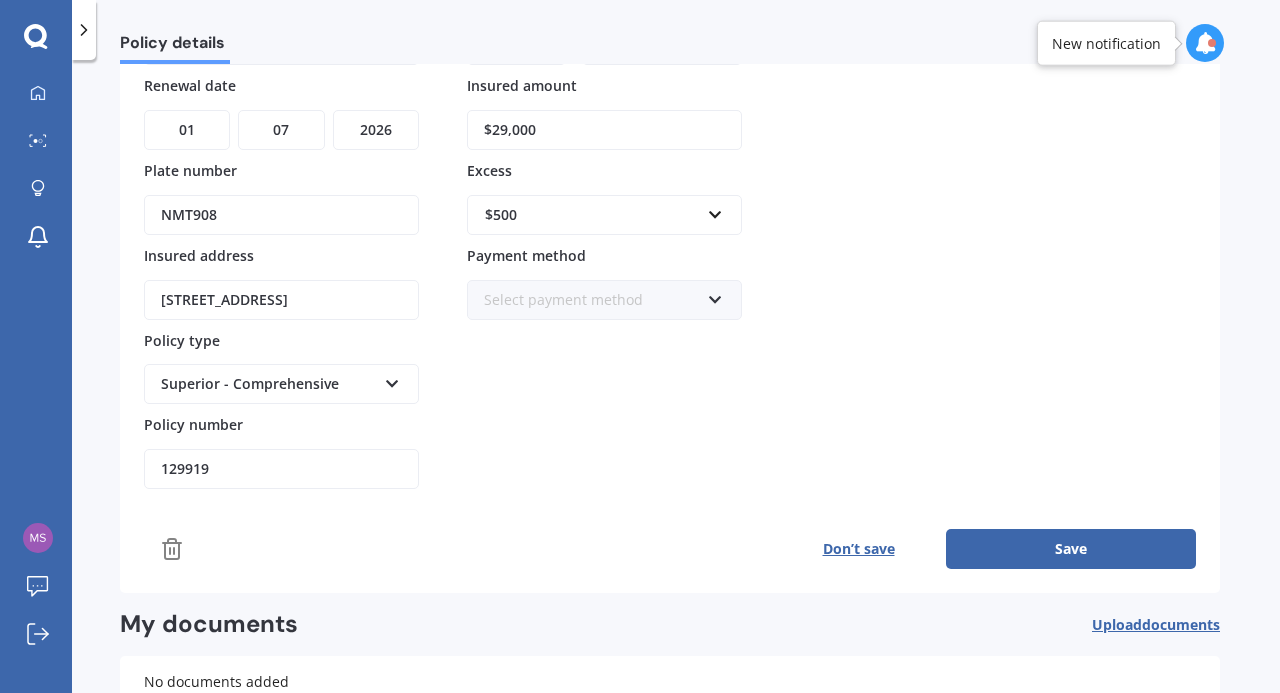 drag, startPoint x: 719, startPoint y: 289, endPoint x: 596, endPoint y: 339, distance: 132.77425 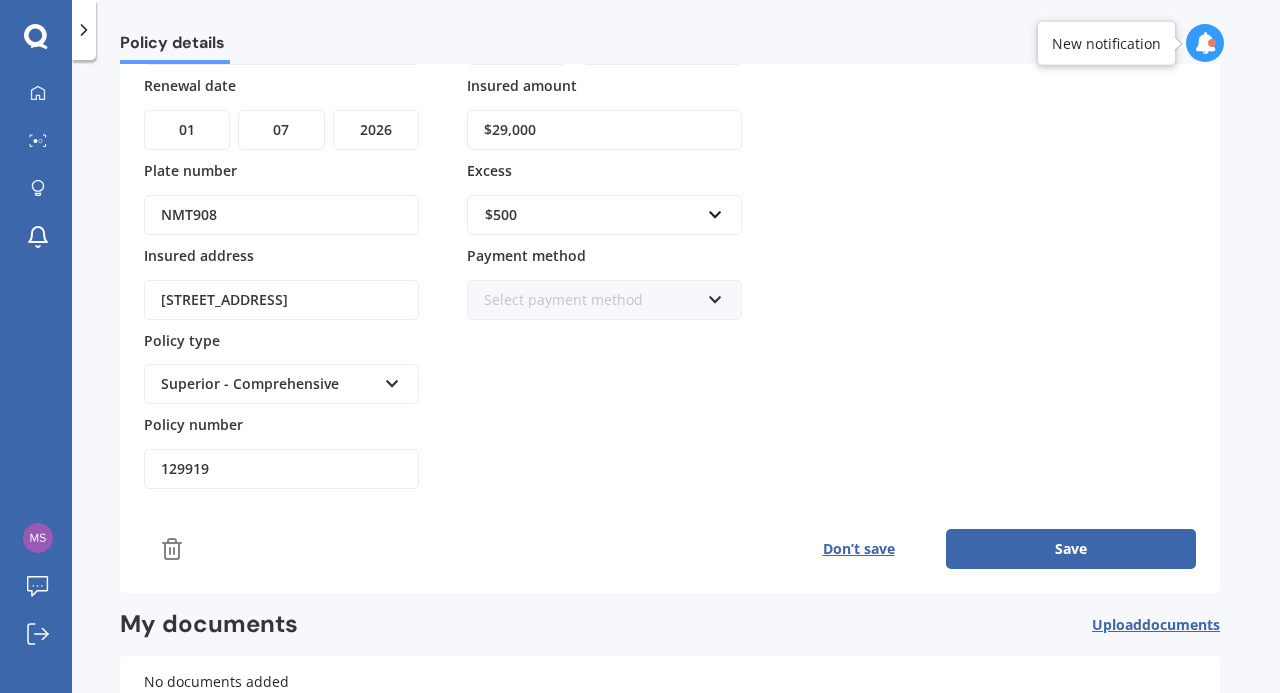 click on "Premium Frequency Monthly Yearly Six-Monthly Quarterly Monthly Fortnightly Weekly Insured amount $29,000 Excess $500 $100 $400 $500 $750 $1,000 $1,500 $2,000 Payment method Select payment method Direct debit - bank account Direct debit - credit/debit card Online payment Internet banking transfer Cheque" at bounding box center (604, 240) 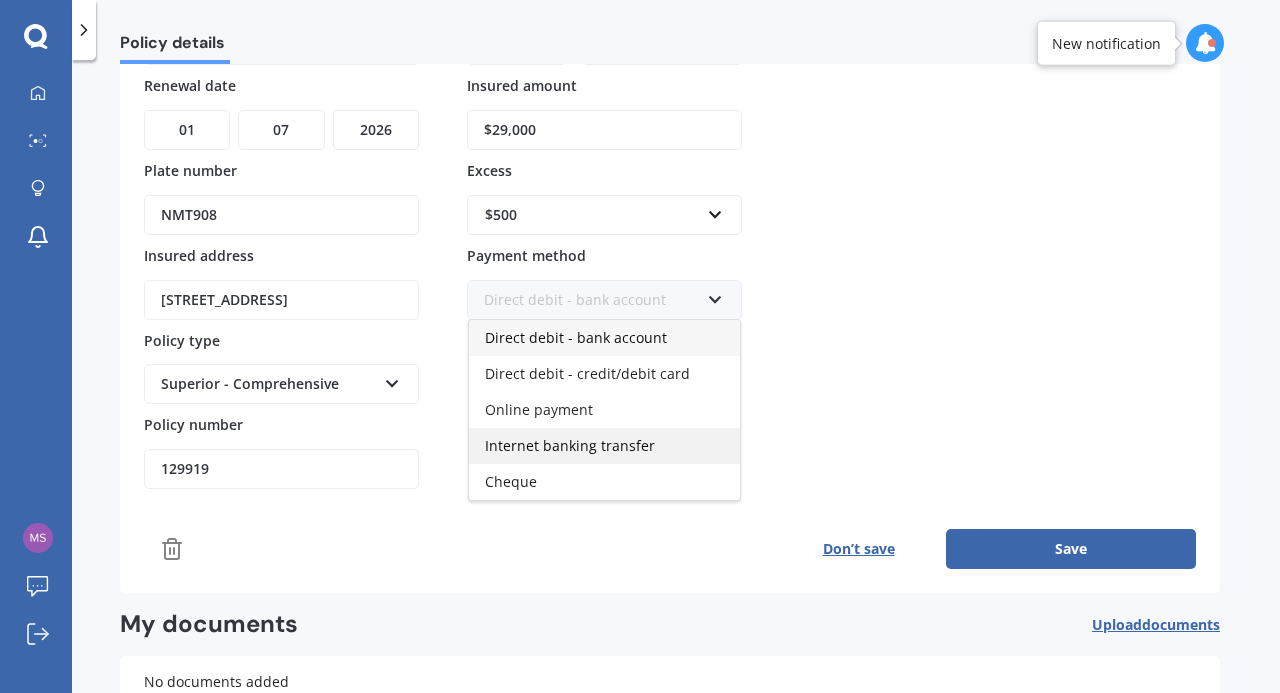 click on "Internet banking transfer" at bounding box center [570, 445] 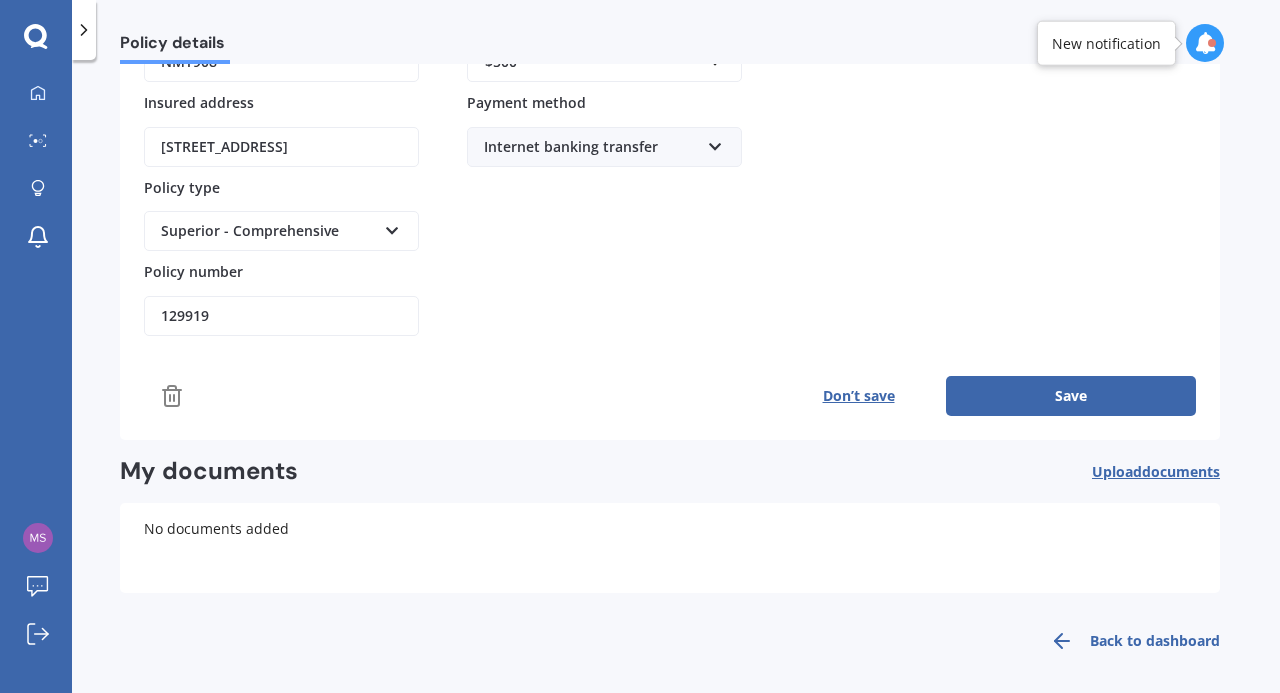 scroll, scrollTop: 360, scrollLeft: 0, axis: vertical 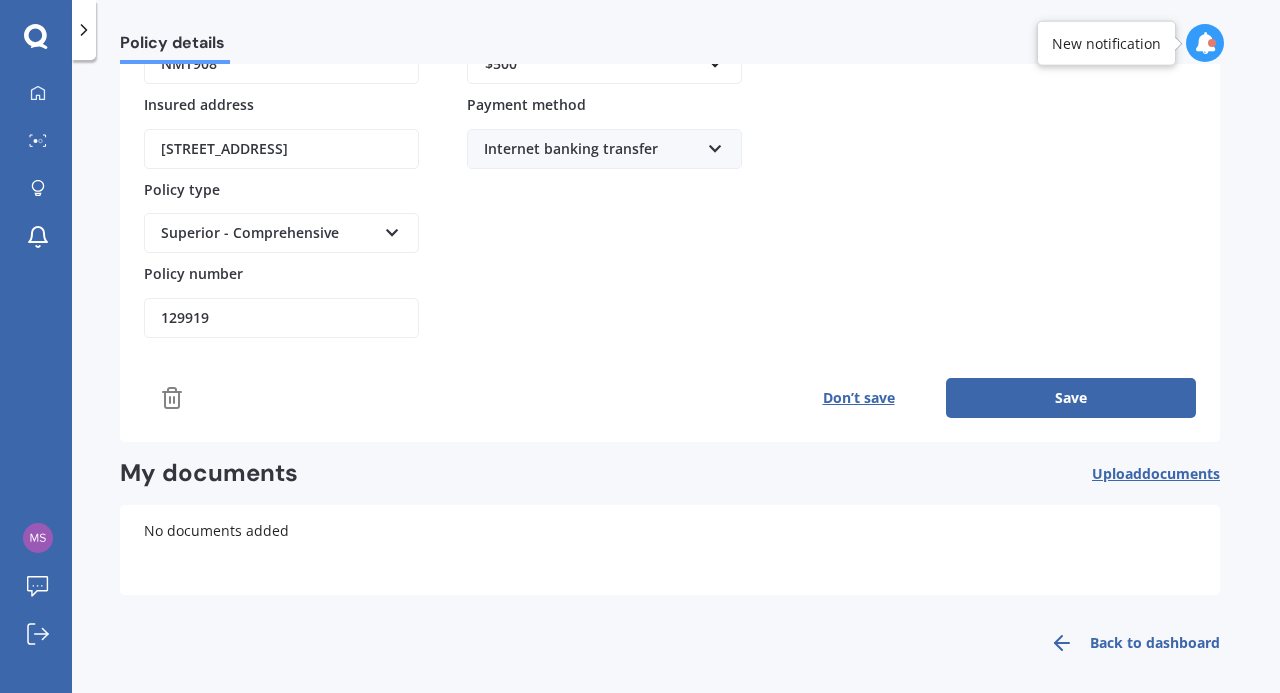 click on "Save" at bounding box center (1071, 398) 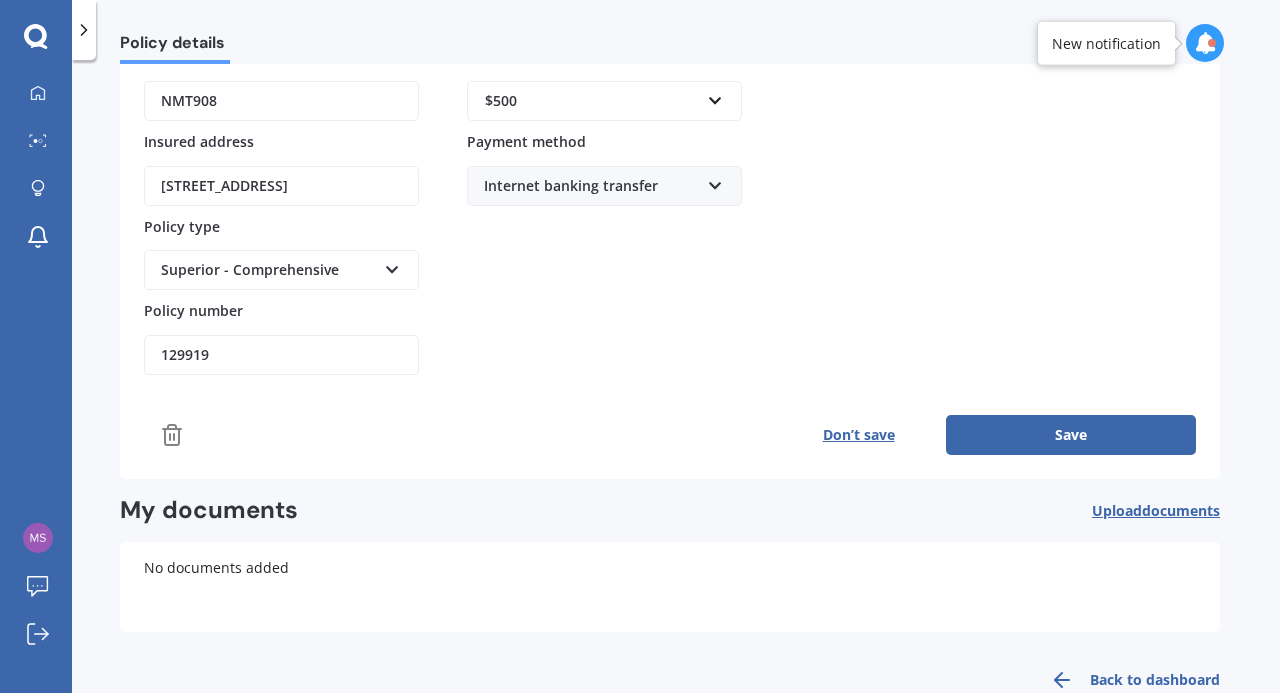 scroll, scrollTop: 325, scrollLeft: 0, axis: vertical 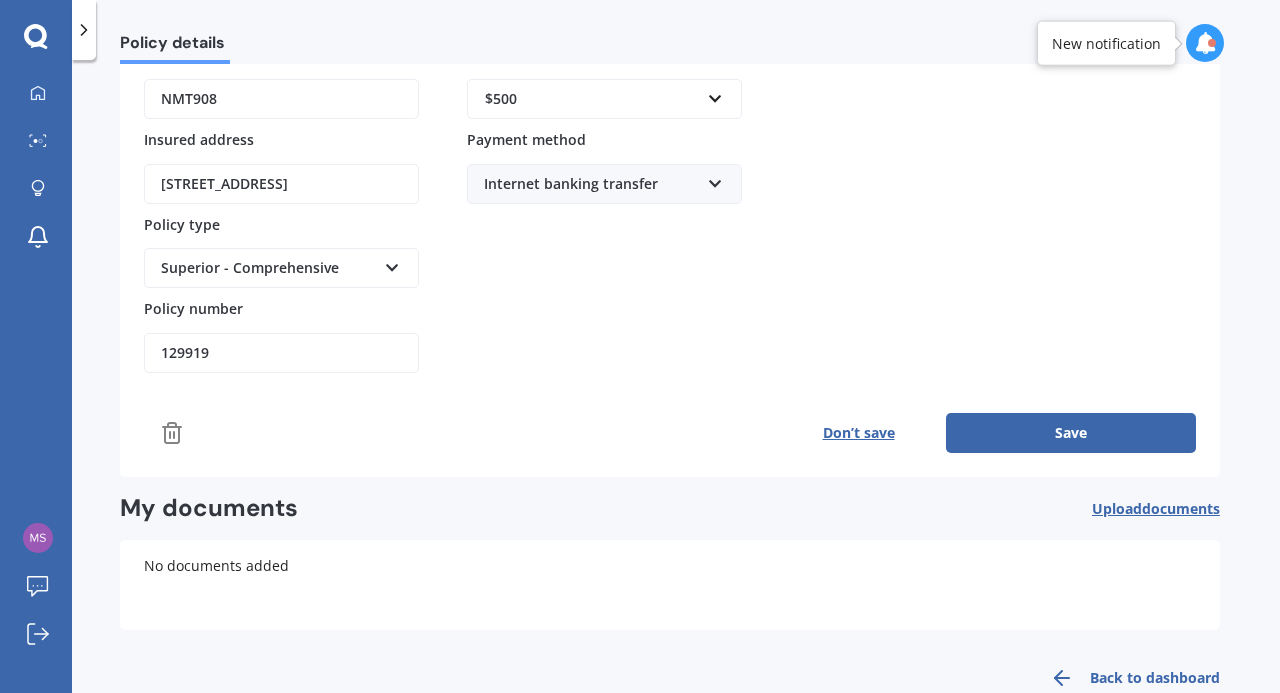 type on "$75.28" 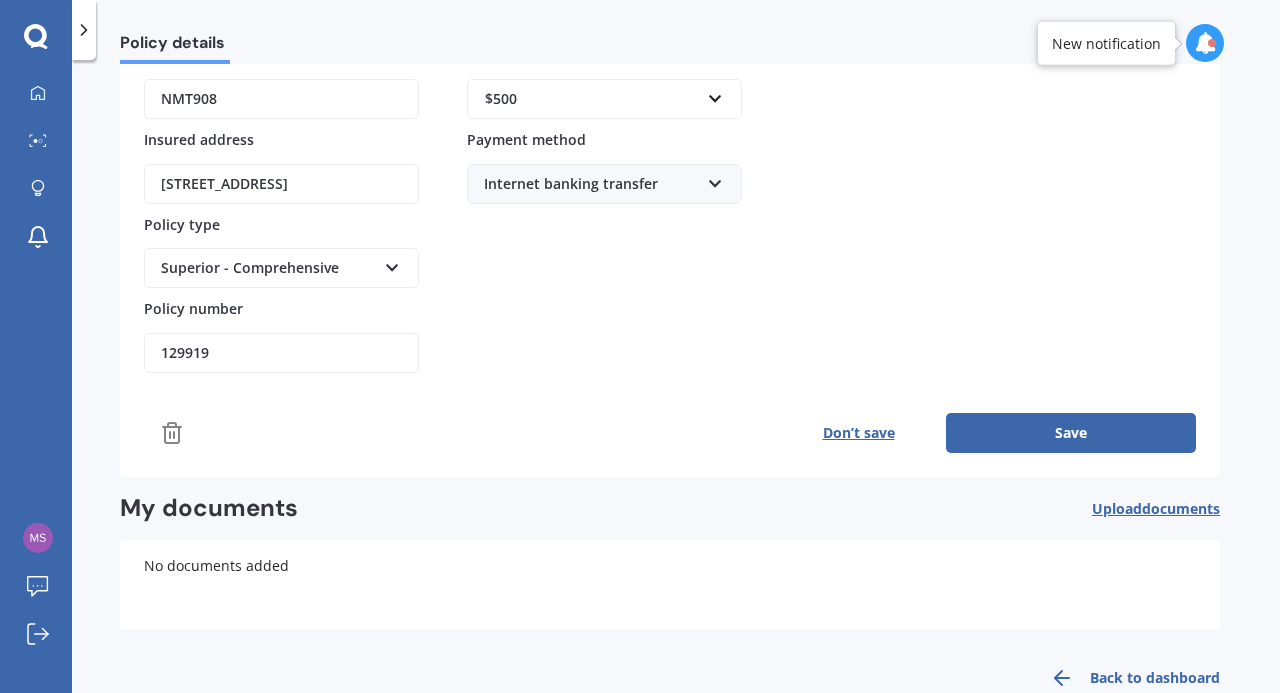 click on "Save" at bounding box center [1071, 433] 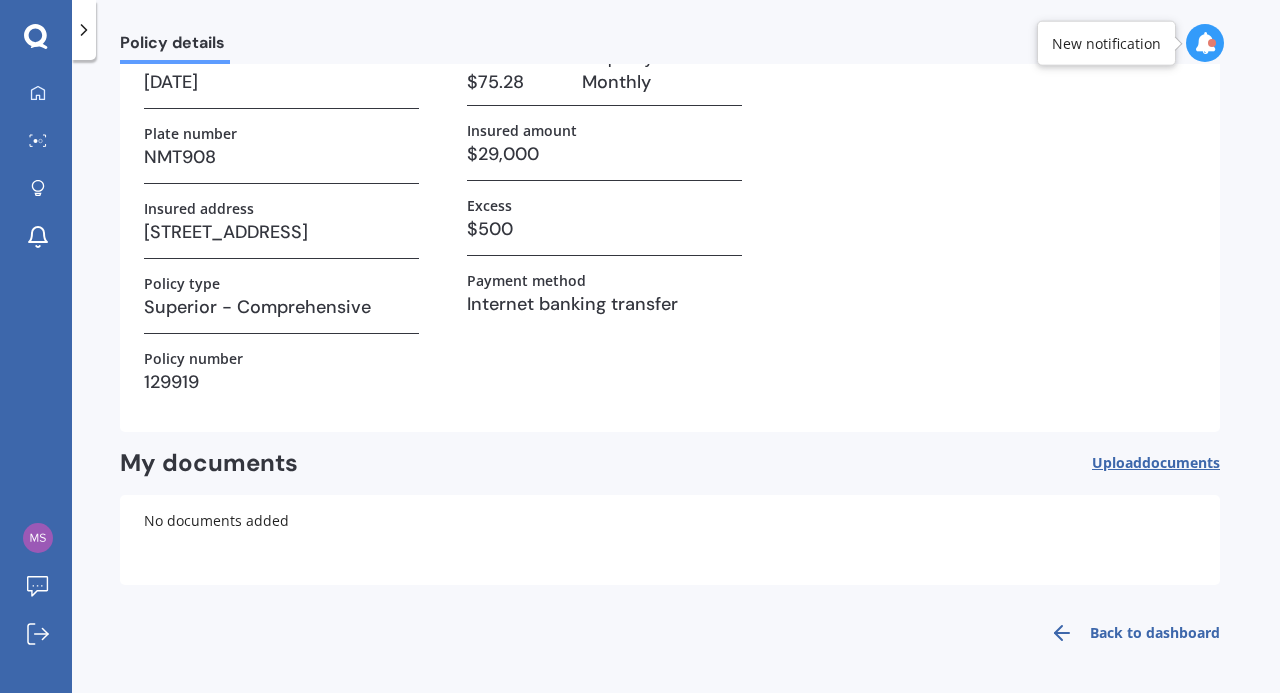 scroll, scrollTop: 148, scrollLeft: 0, axis: vertical 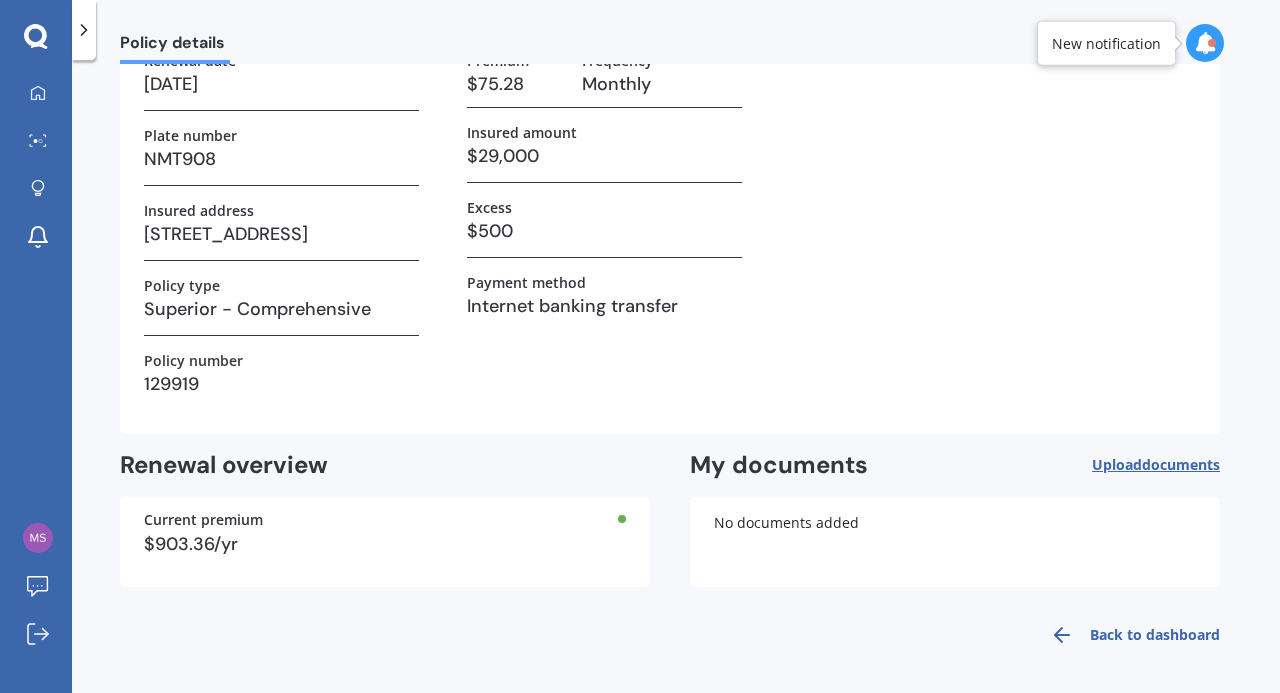 click on "Back to dashboard" at bounding box center (1129, 635) 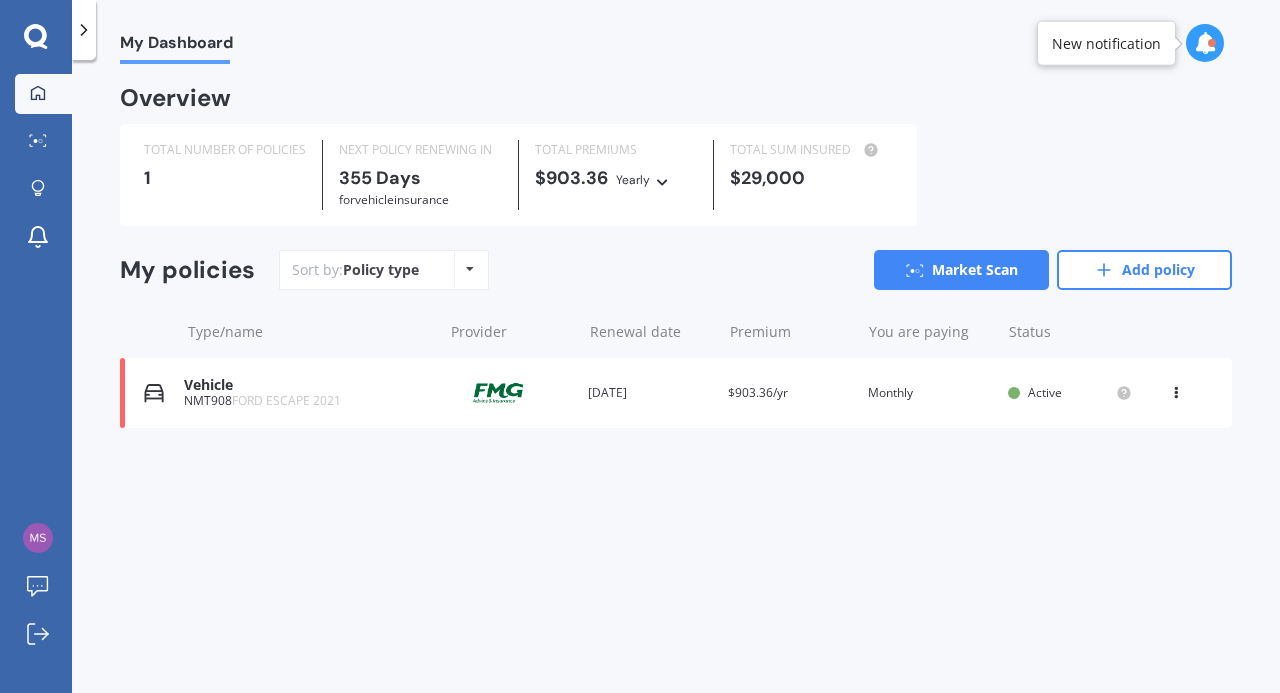scroll, scrollTop: 0, scrollLeft: 0, axis: both 